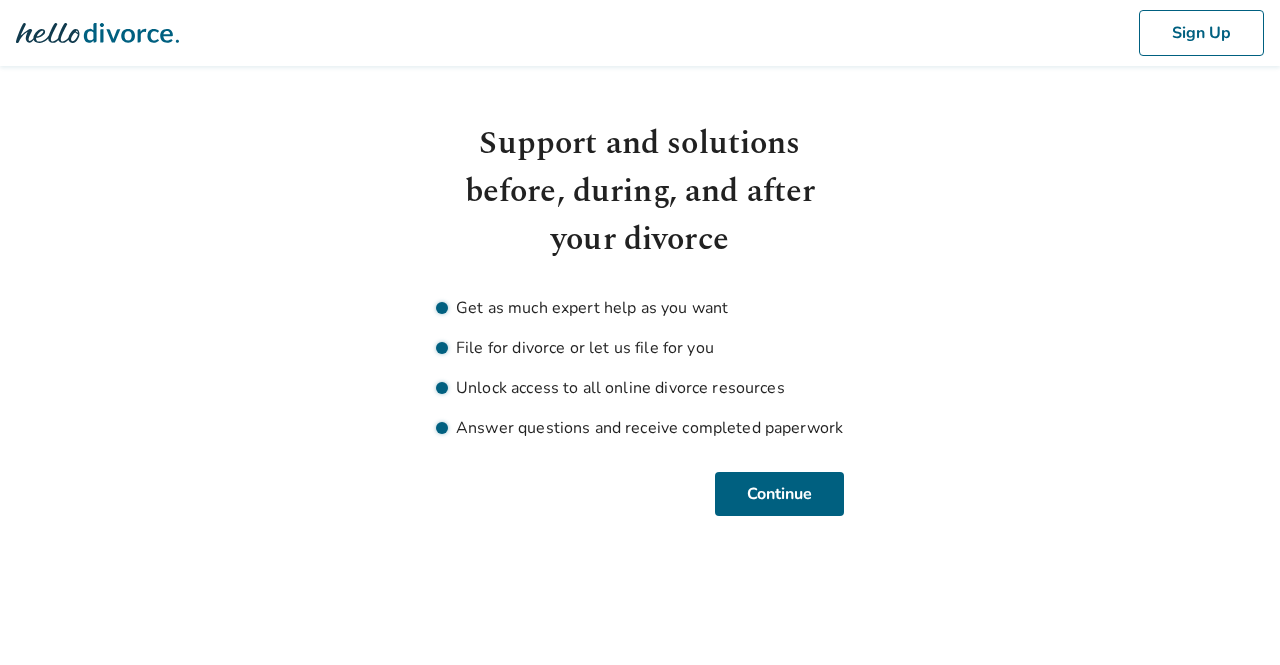 scroll, scrollTop: 0, scrollLeft: 0, axis: both 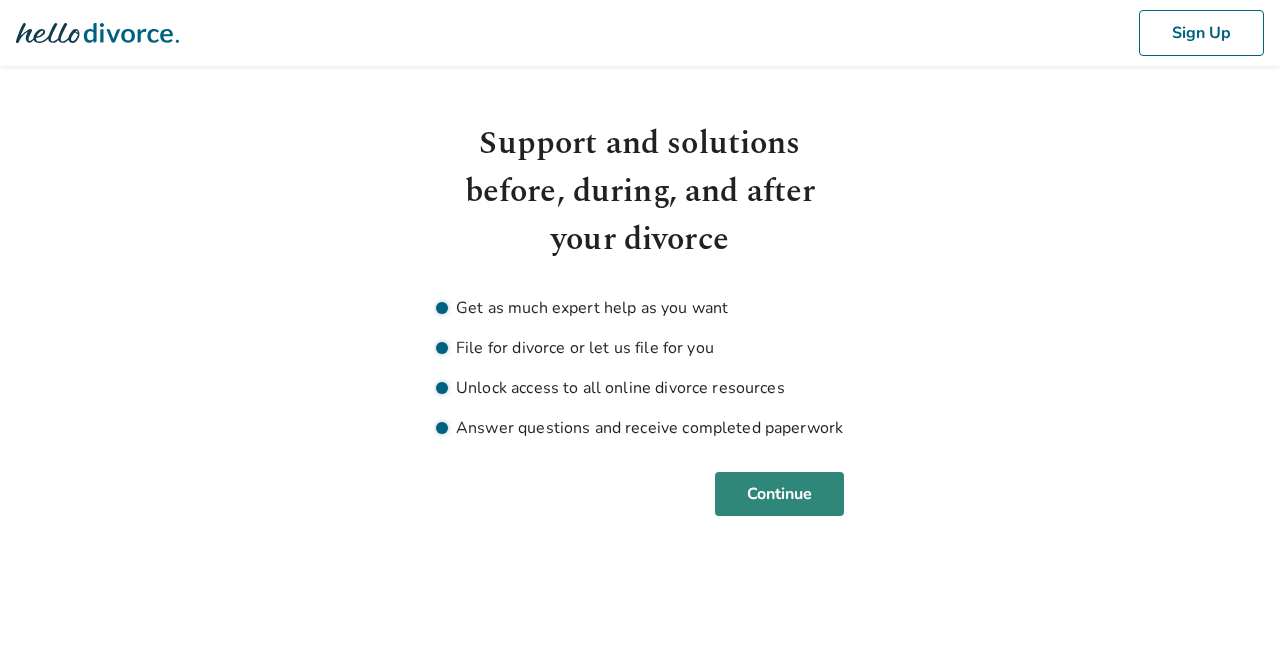 click on "Continue" at bounding box center (779, 494) 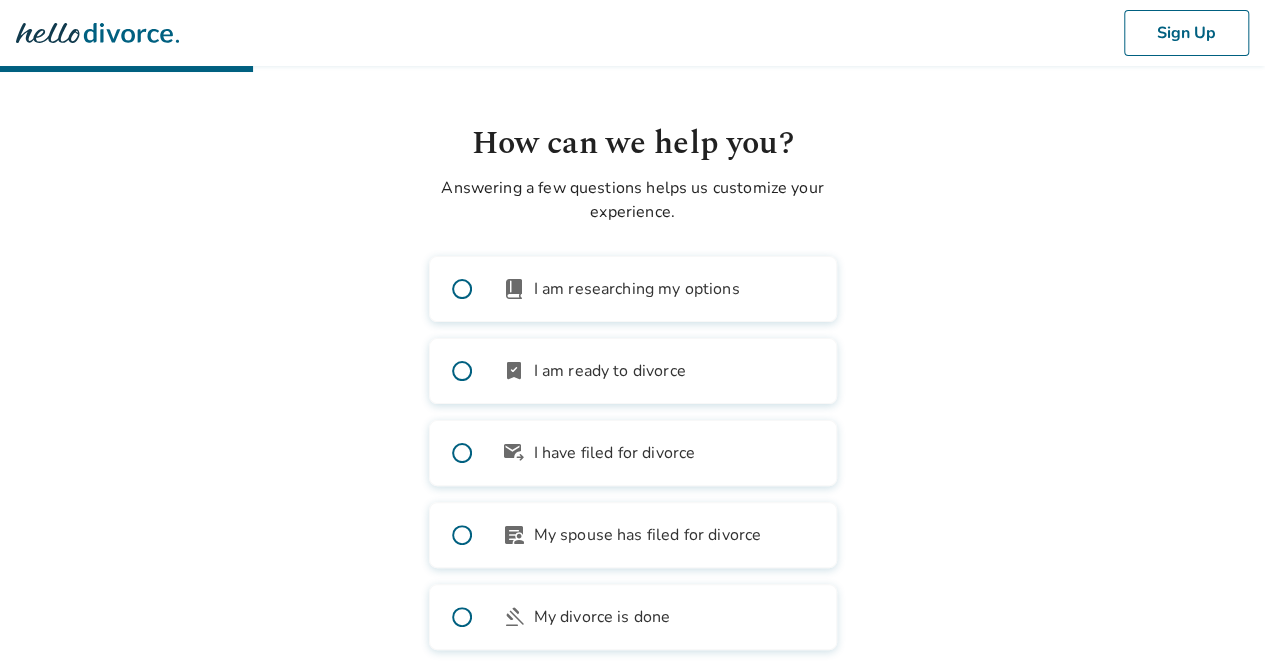 click on "I am ready to divorce" at bounding box center (610, 371) 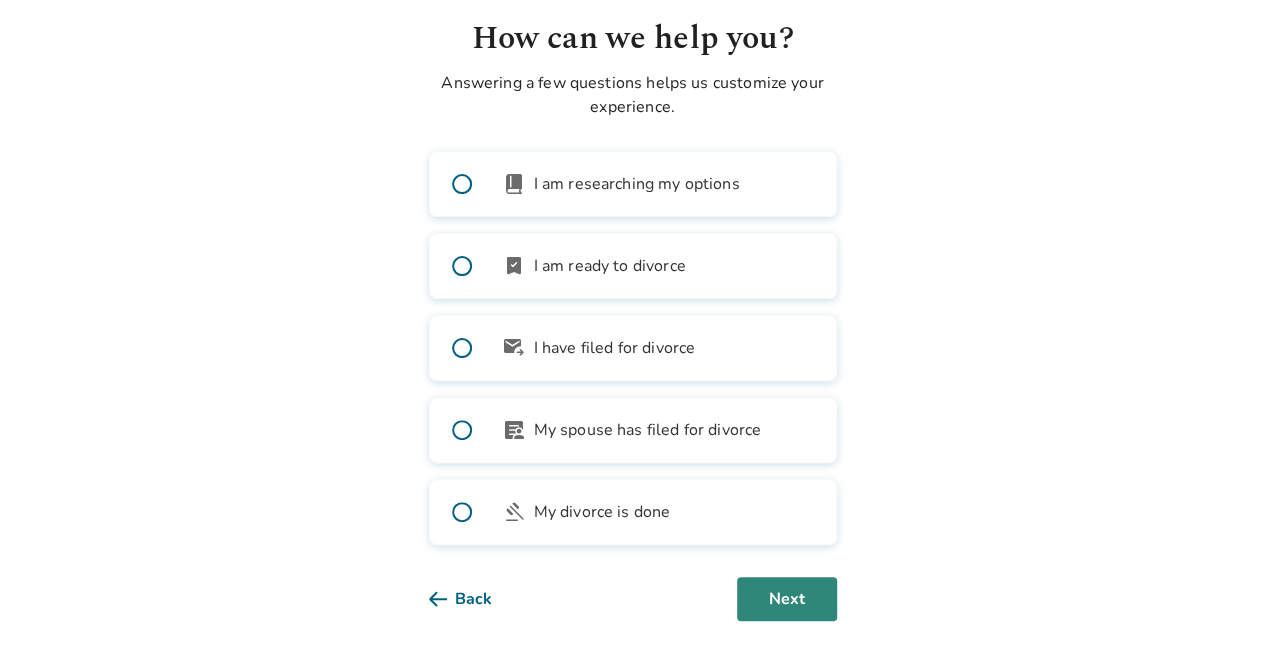 click on "Next" at bounding box center (787, 599) 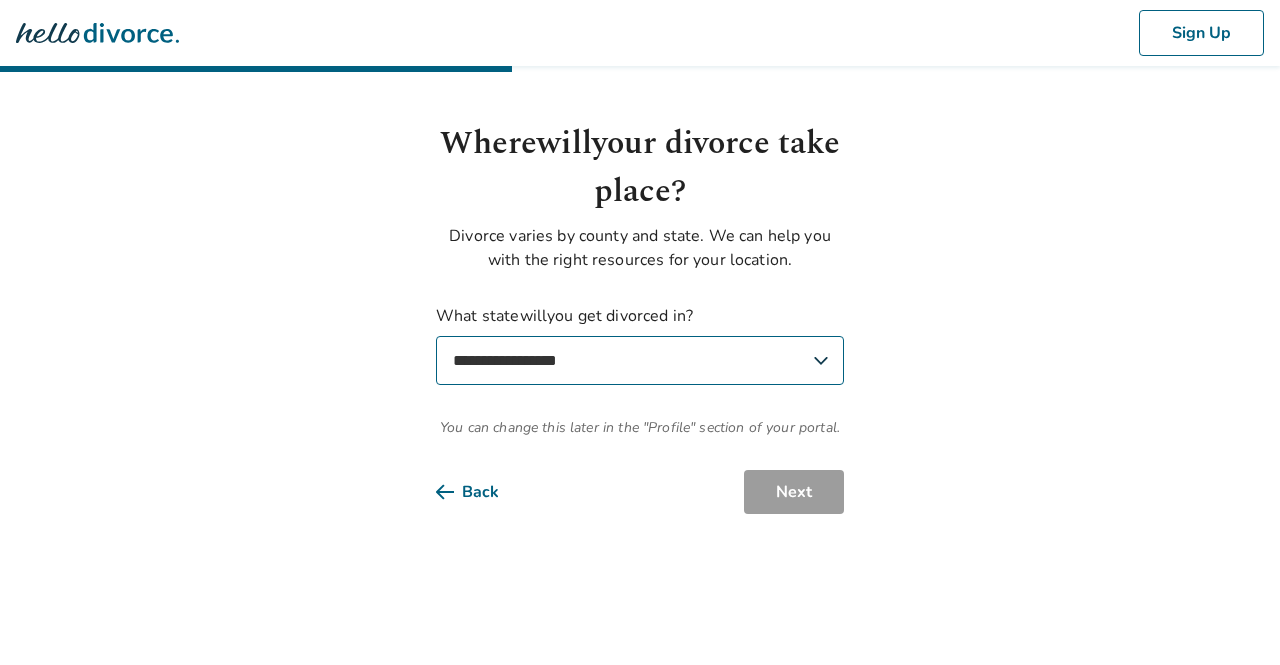 click on "**********" at bounding box center (640, 360) 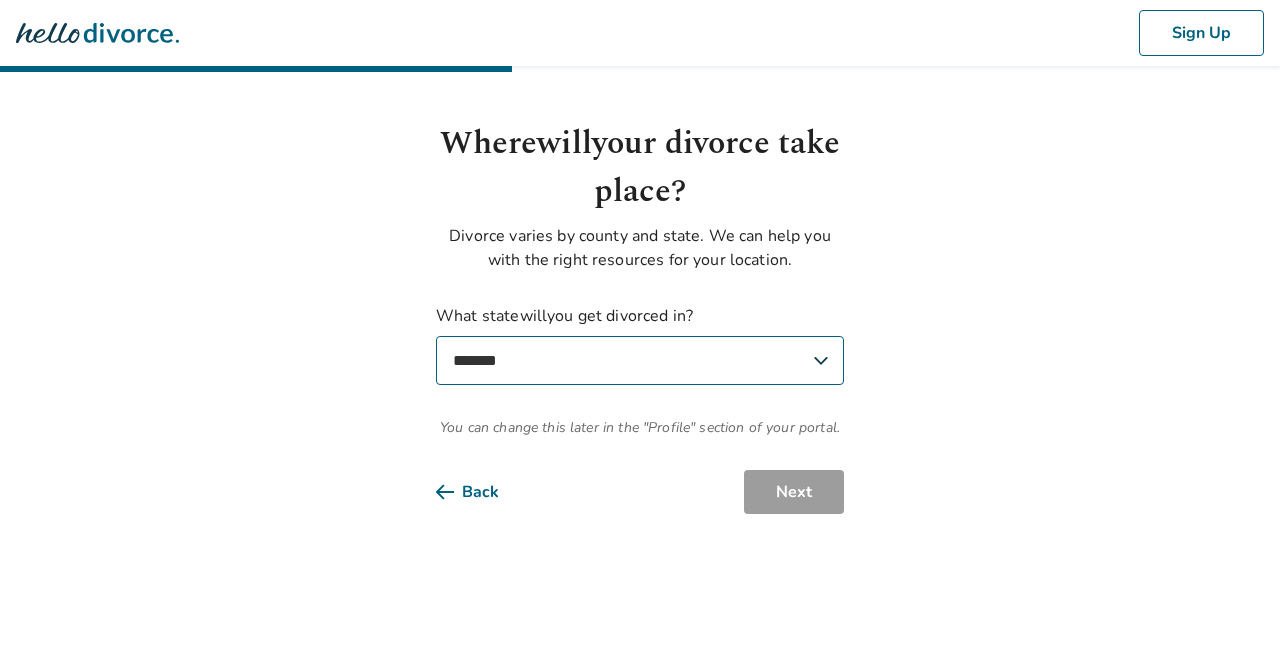 click on "**********" at bounding box center (640, 360) 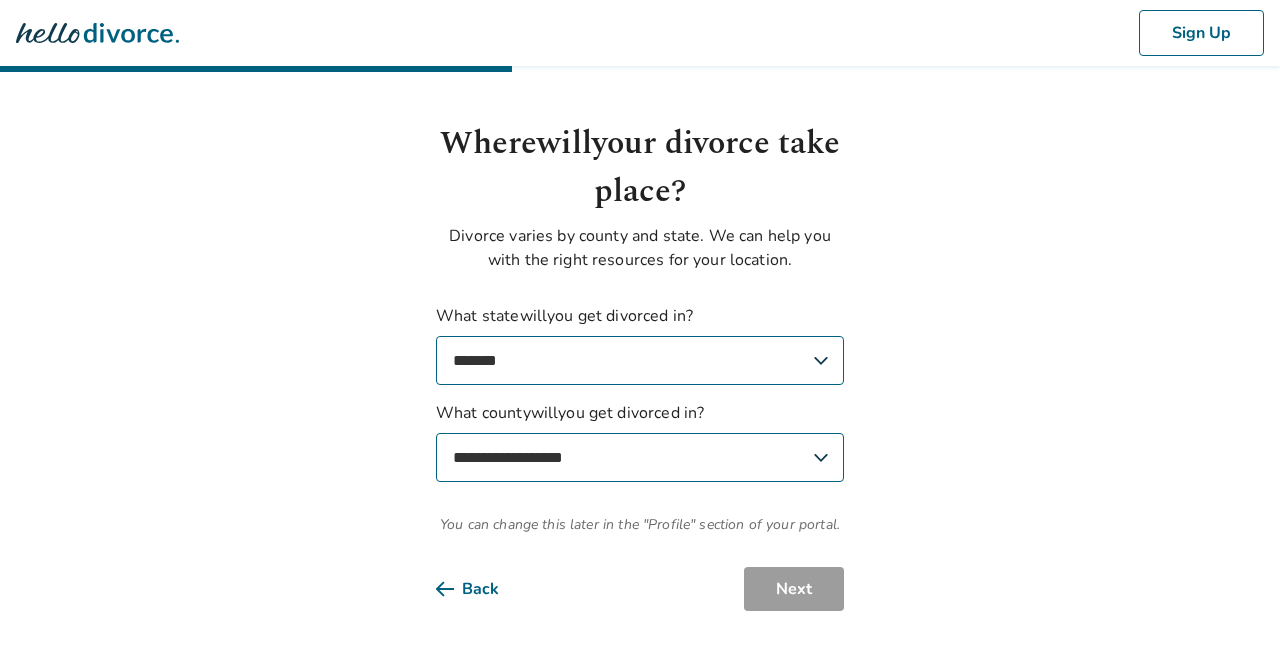 click on "**********" at bounding box center (640, 457) 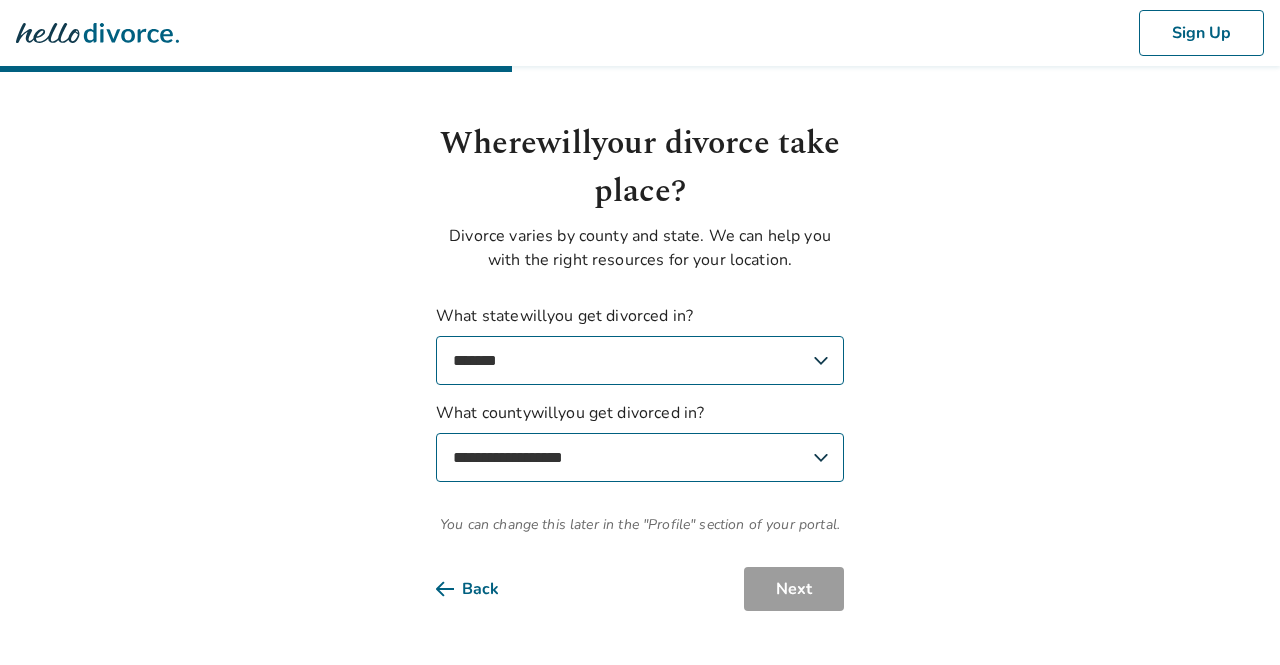 select on "**********" 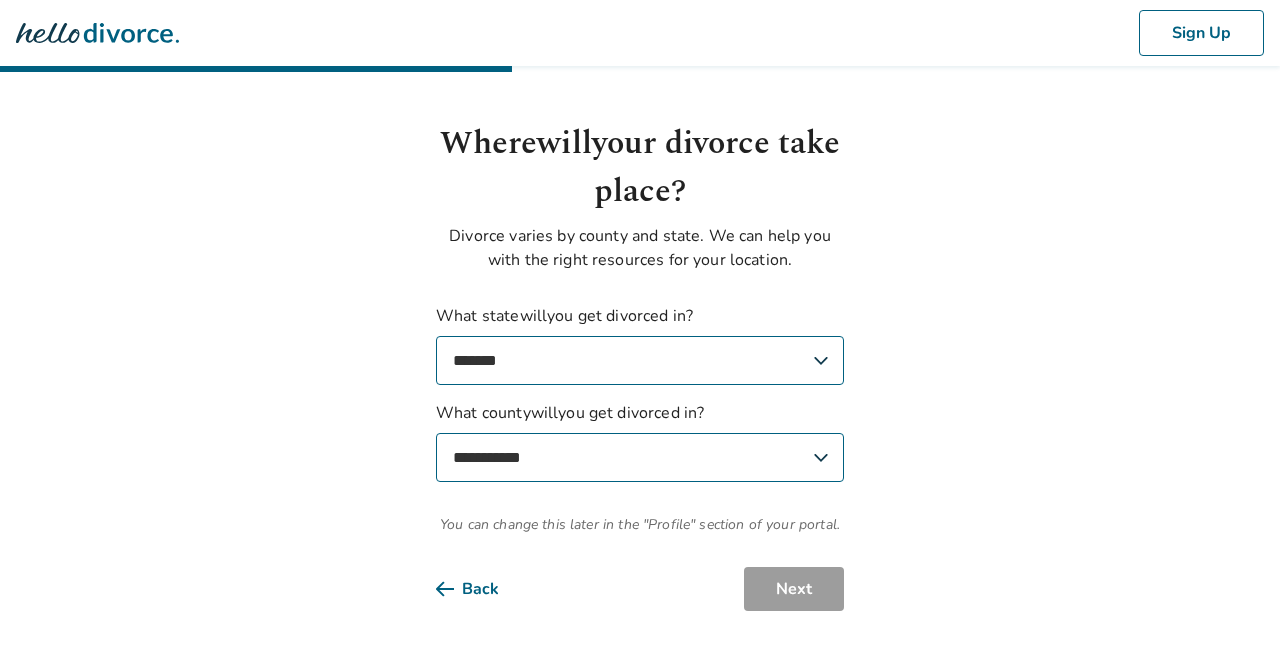 click on "**********" at bounding box center [640, 457] 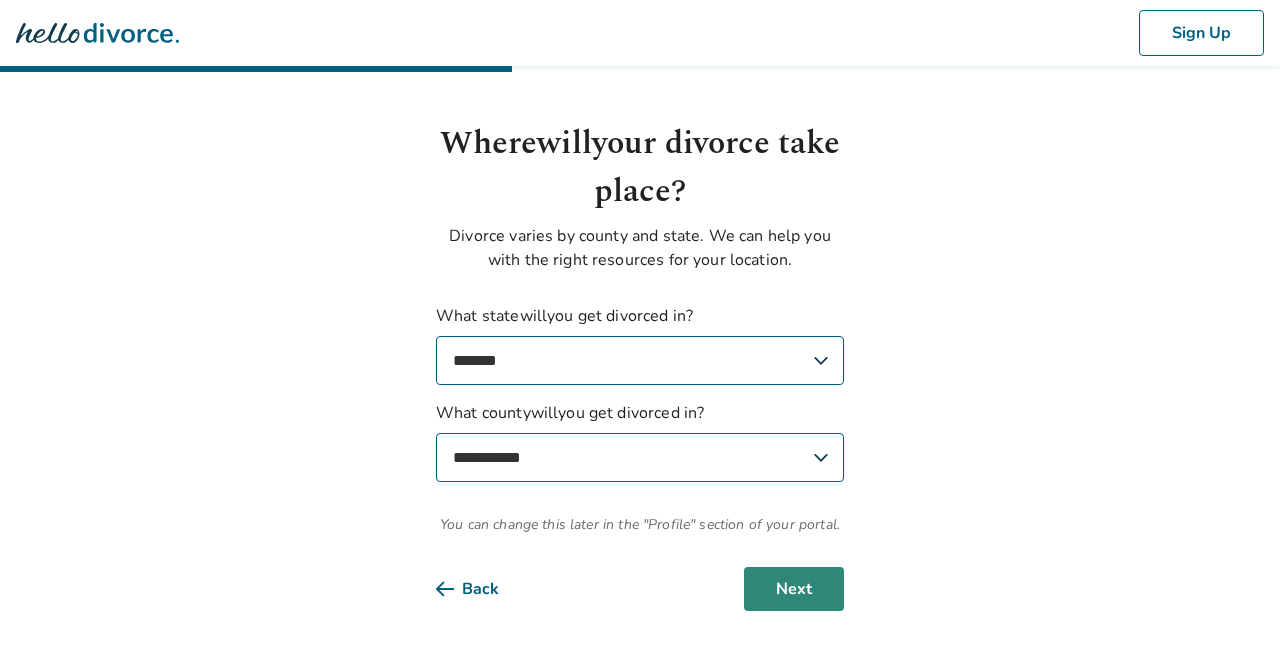 click on "Next" at bounding box center (794, 589) 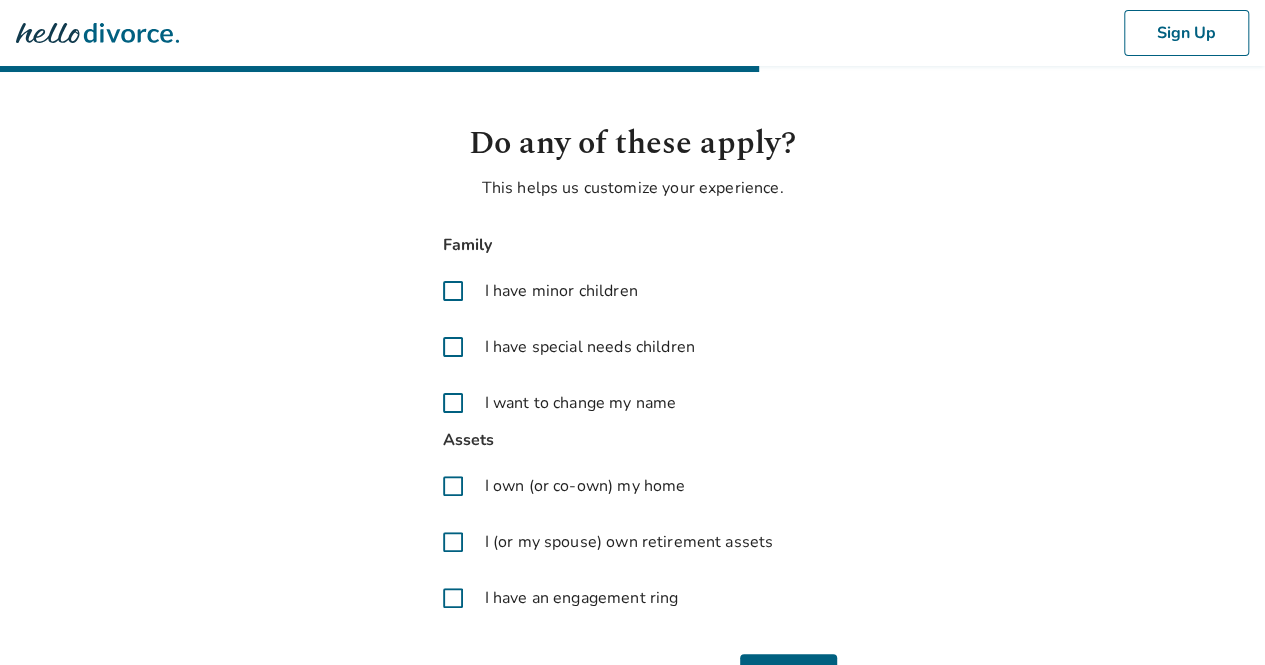 click at bounding box center (453, 291) 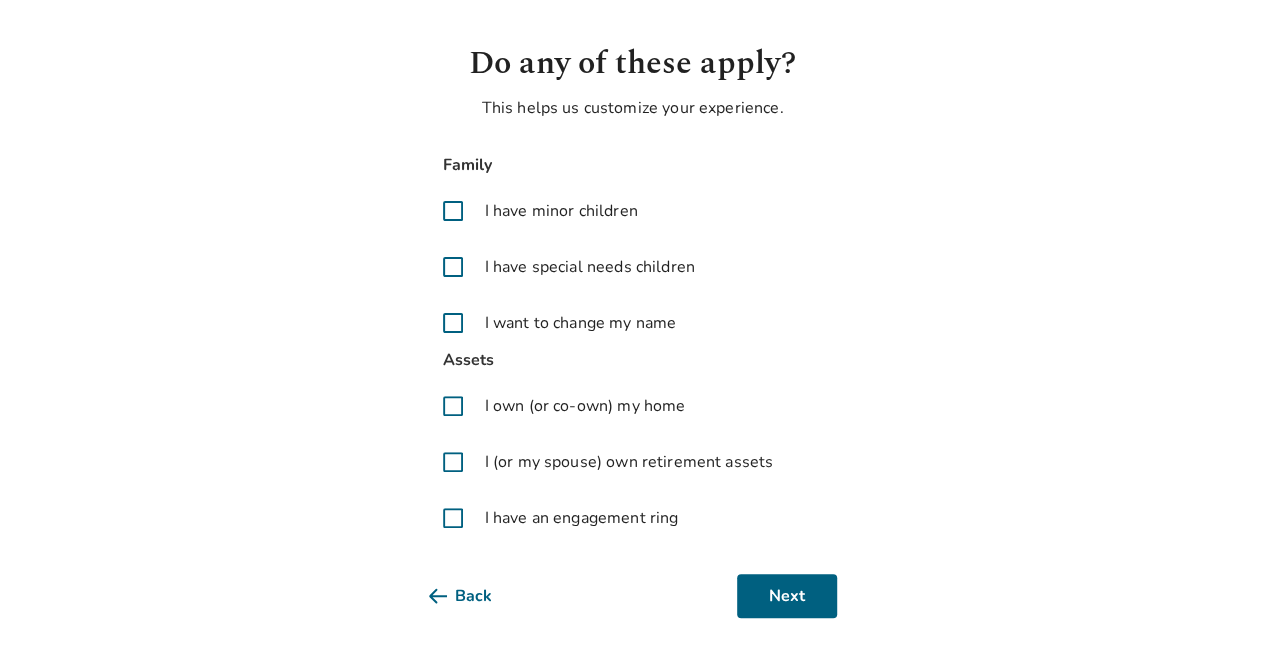 scroll, scrollTop: 80, scrollLeft: 0, axis: vertical 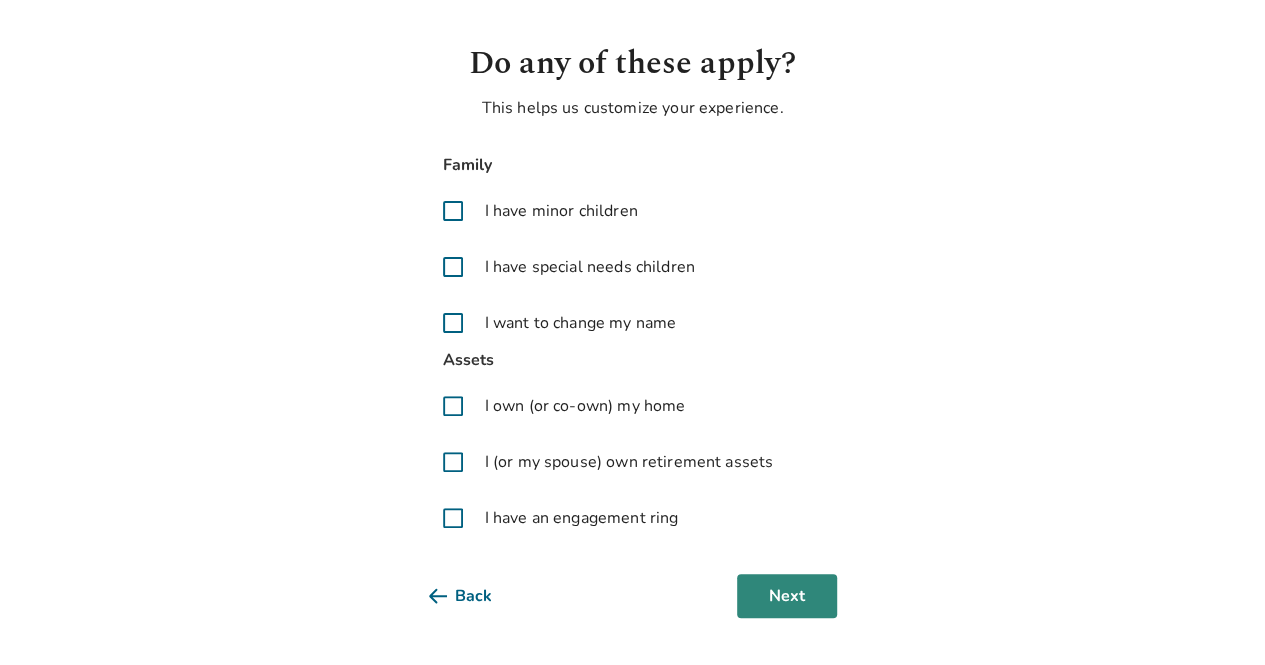 click on "Next" at bounding box center (787, 596) 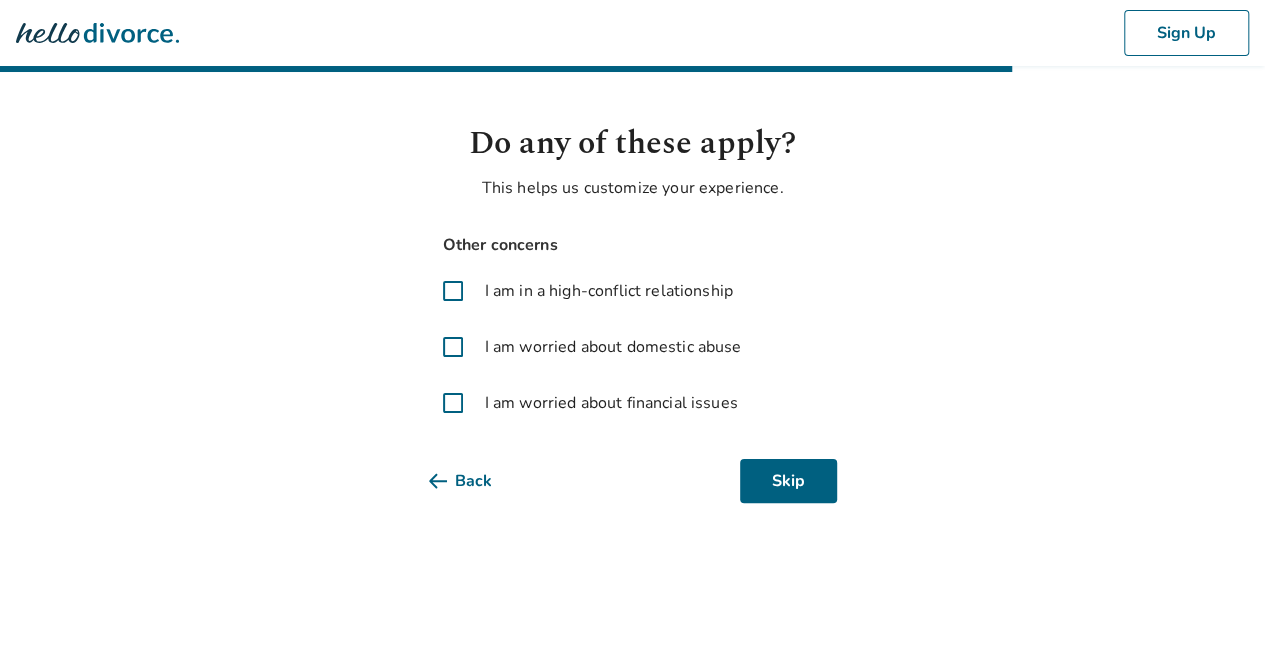 scroll, scrollTop: 0, scrollLeft: 0, axis: both 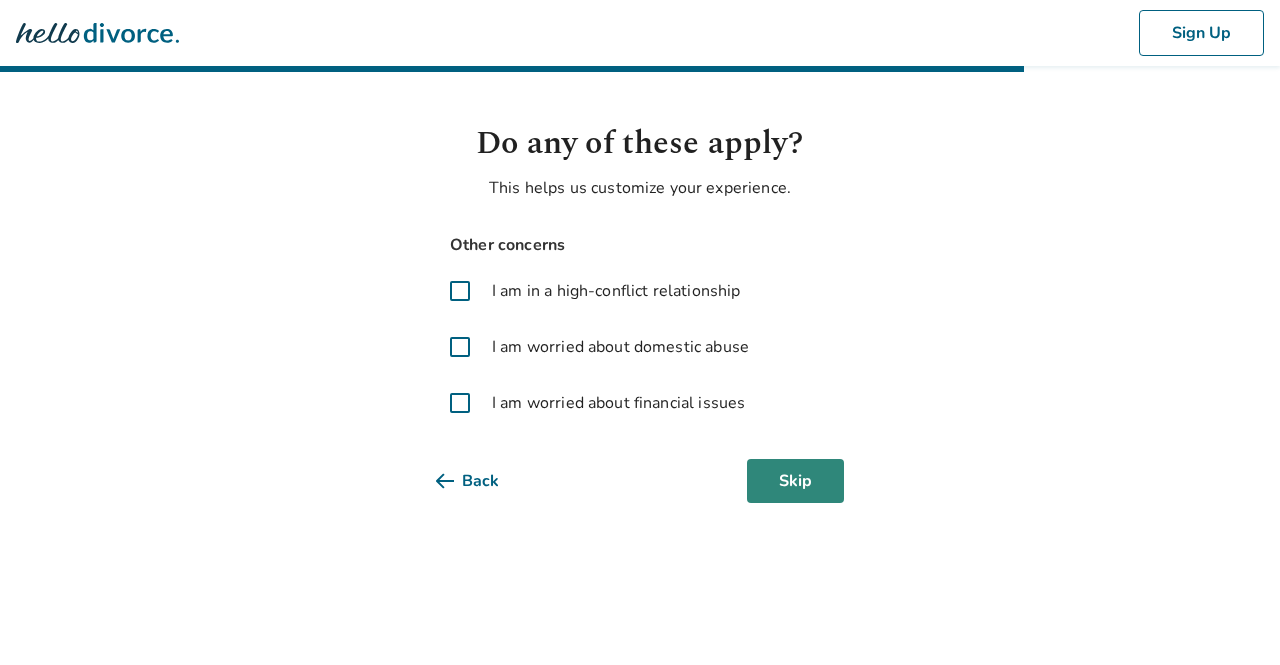 click on "Skip" at bounding box center (795, 481) 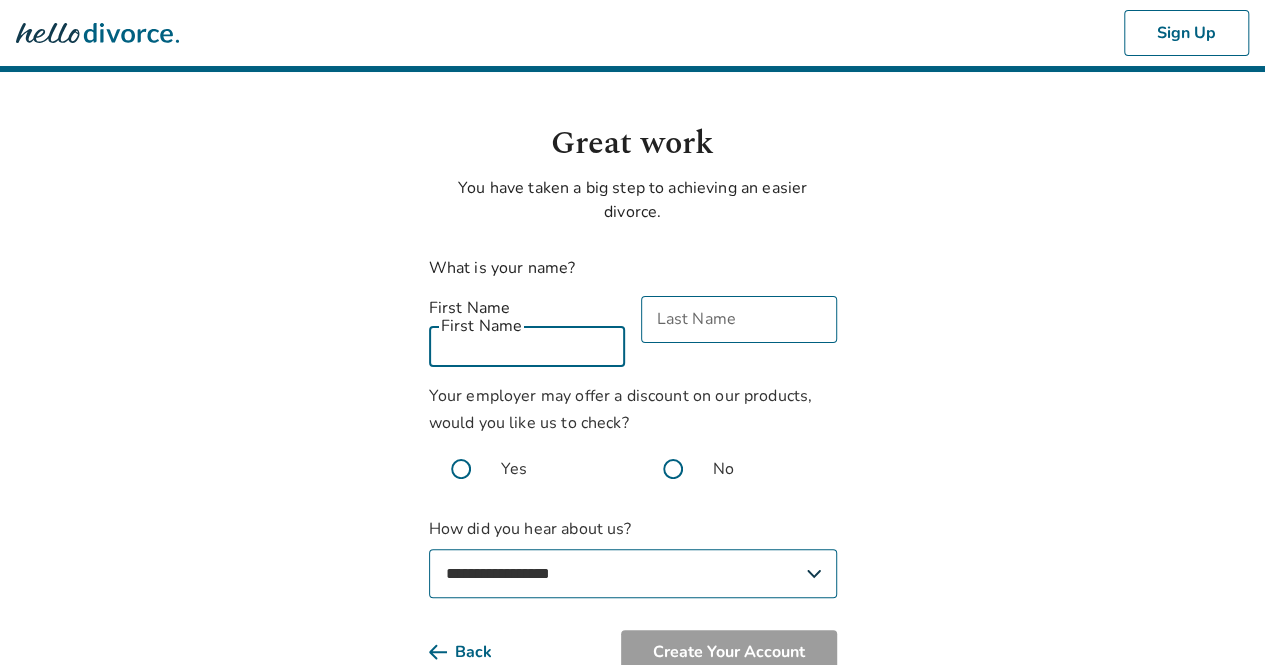 click on "First Name" at bounding box center (527, 343) 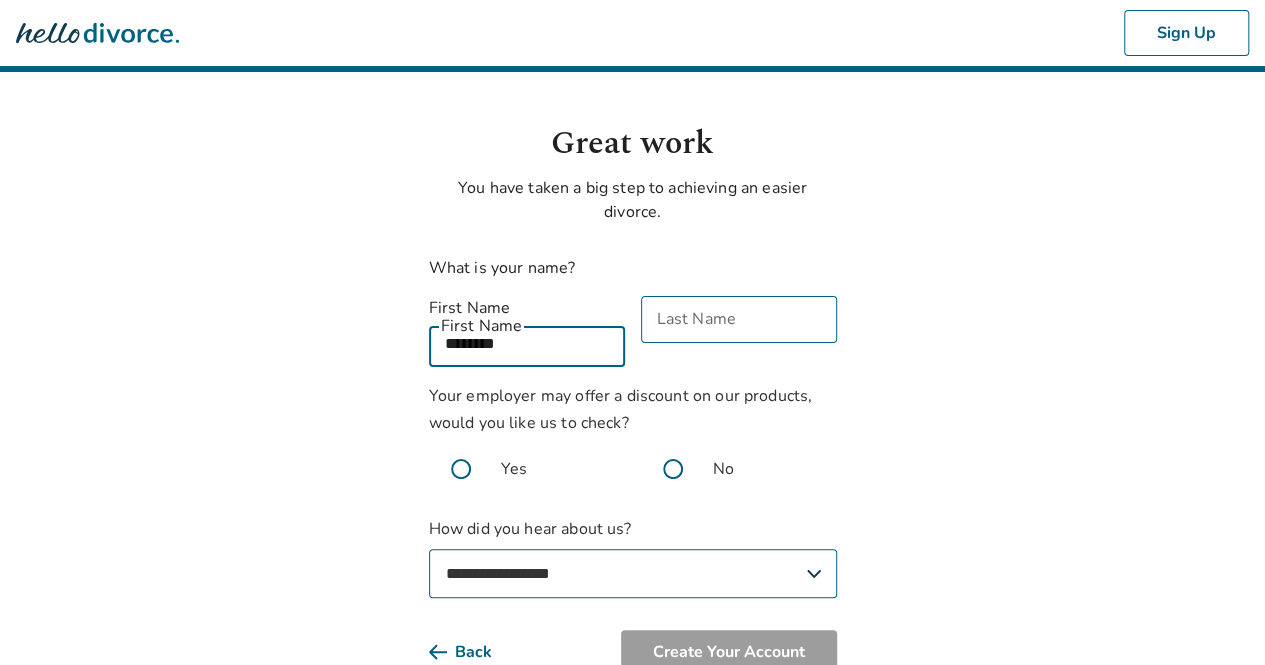 type on "********" 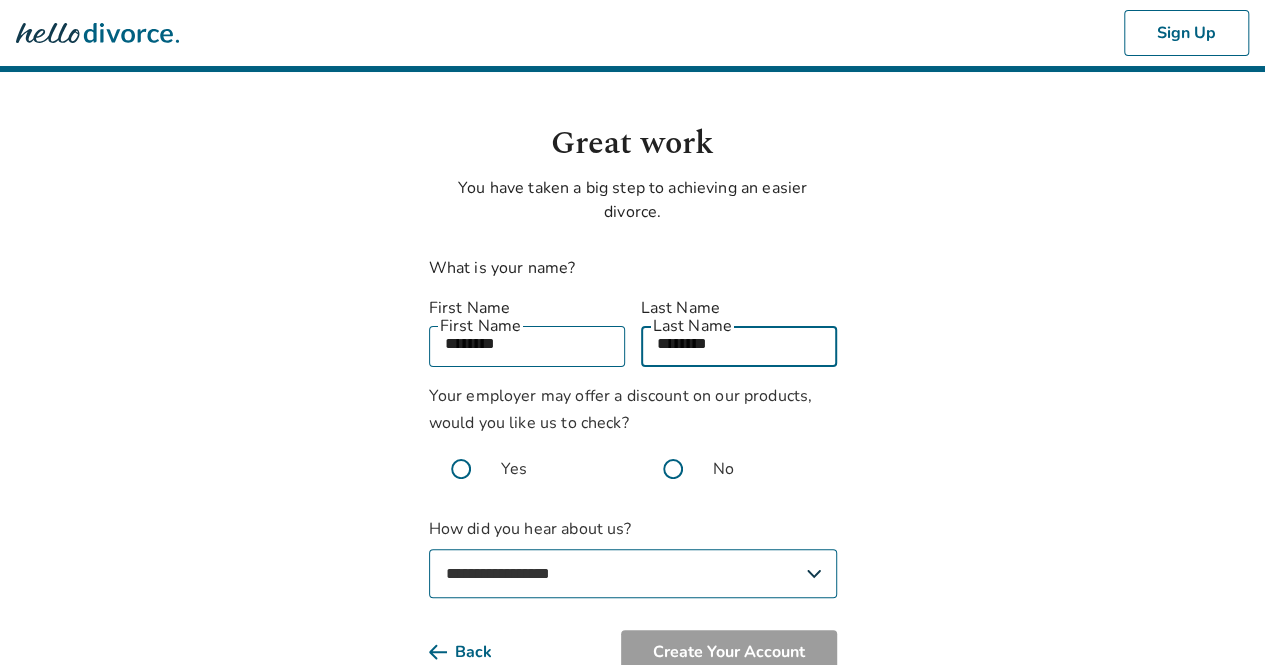 type on "********" 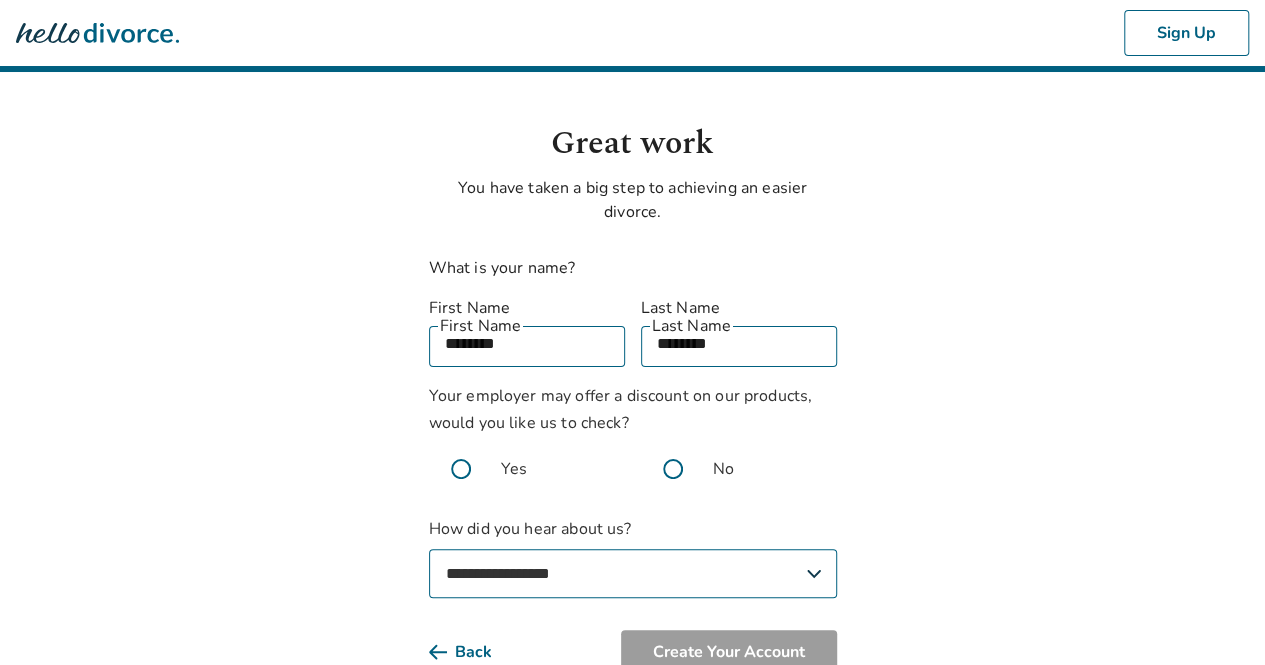 click on "Your employer may offer a discount on our products, would you like us to check?" at bounding box center (621, 409) 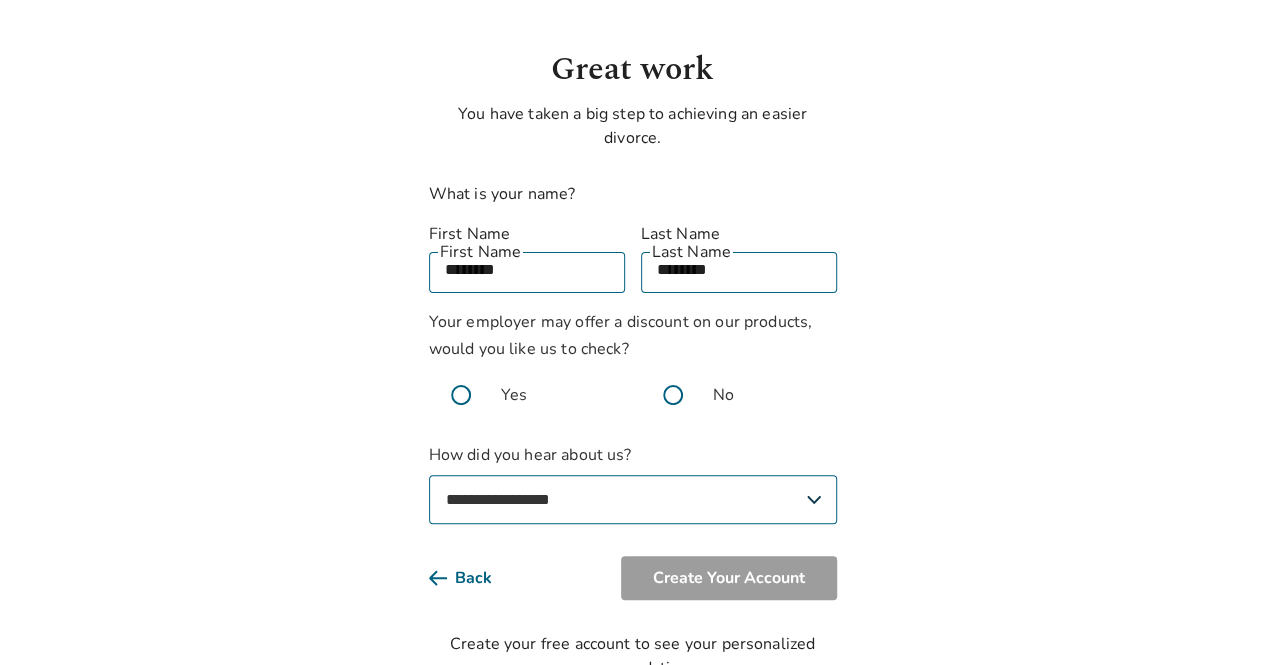scroll, scrollTop: 112, scrollLeft: 0, axis: vertical 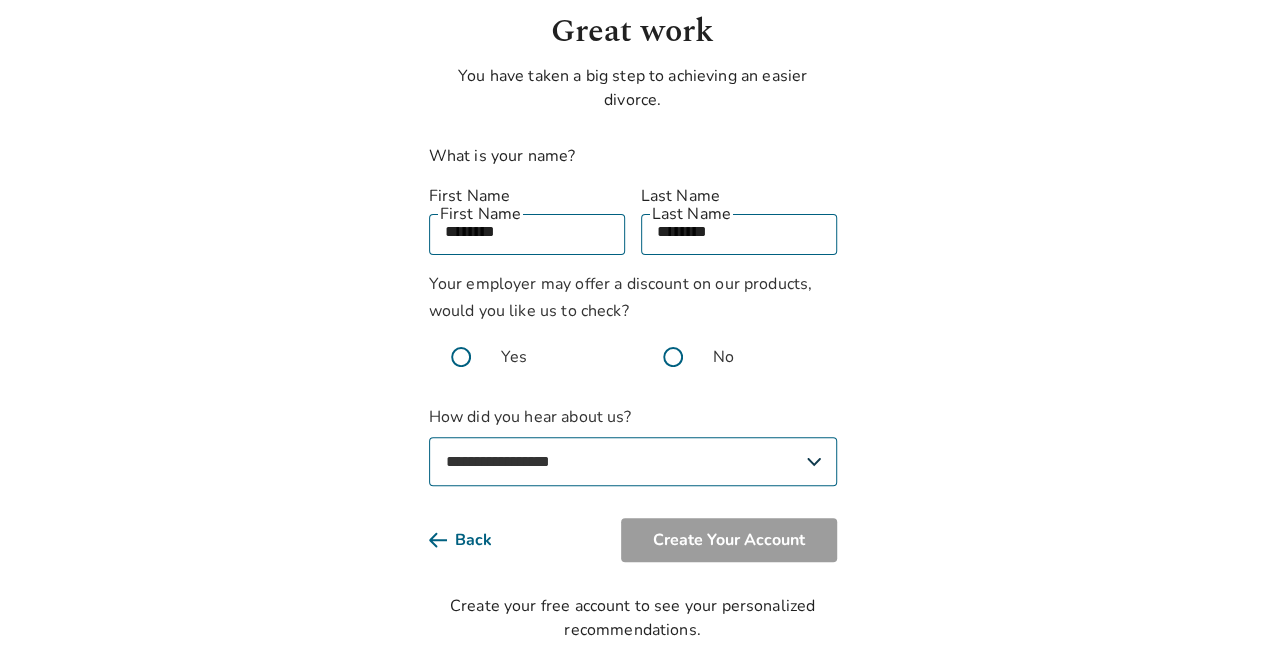 click at bounding box center [461, 357] 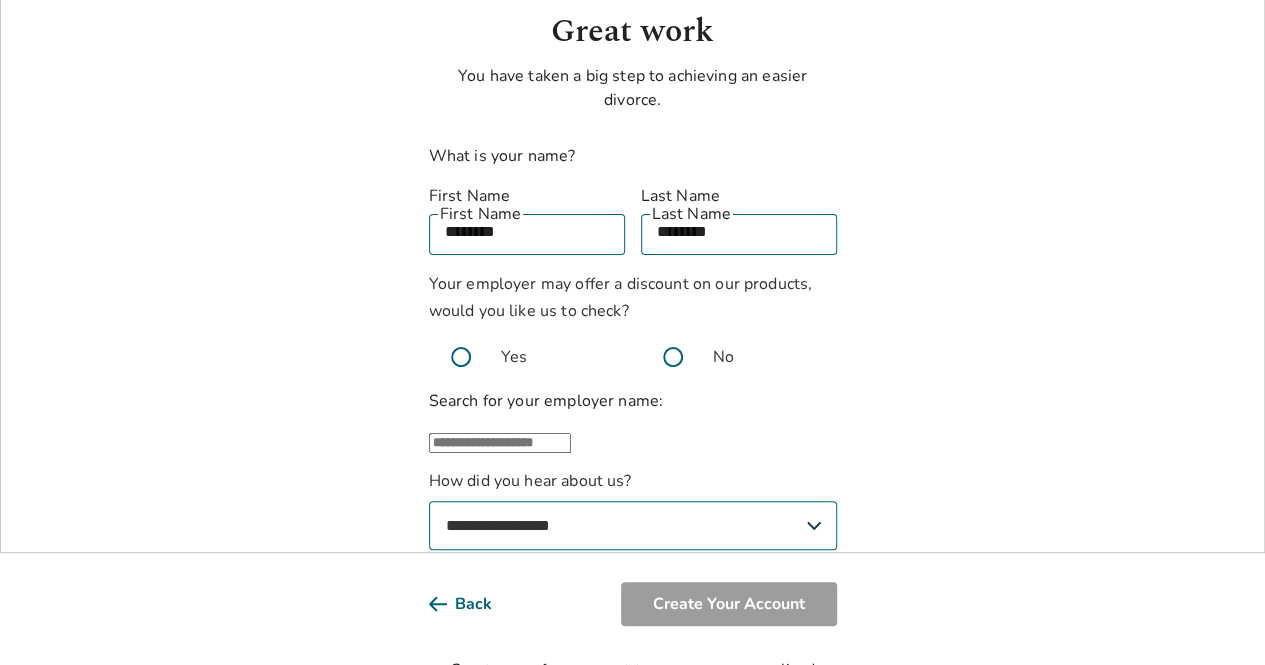 click at bounding box center [500, 443] 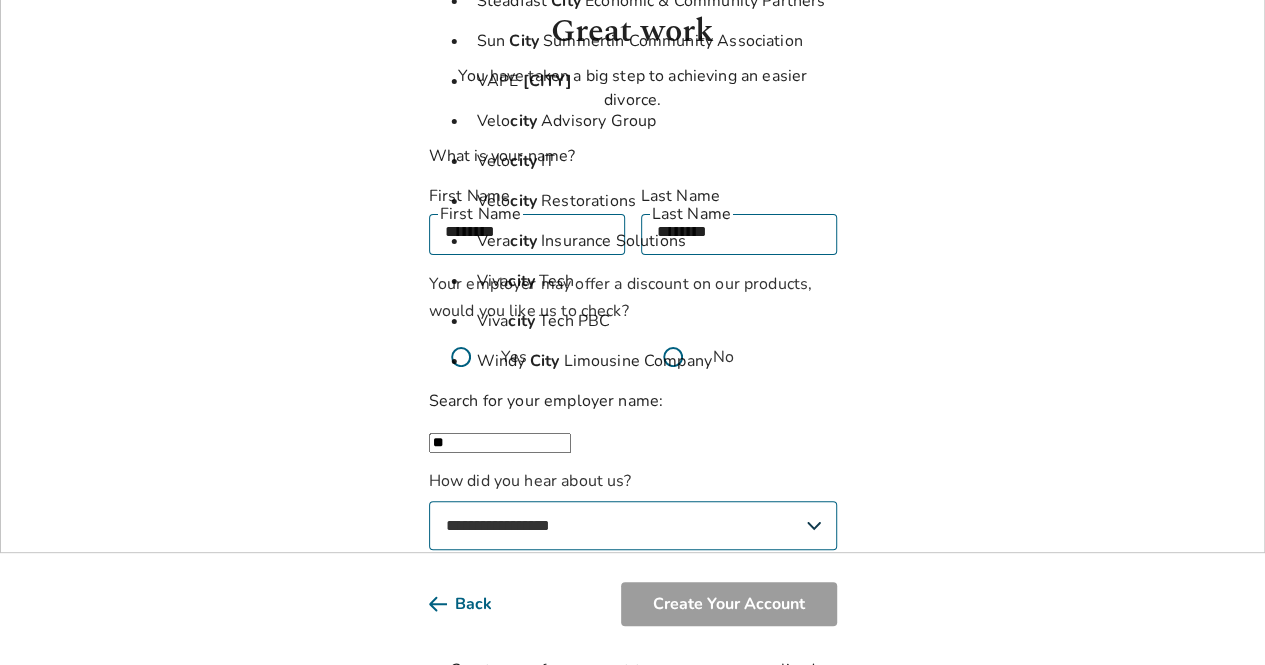 type on "*" 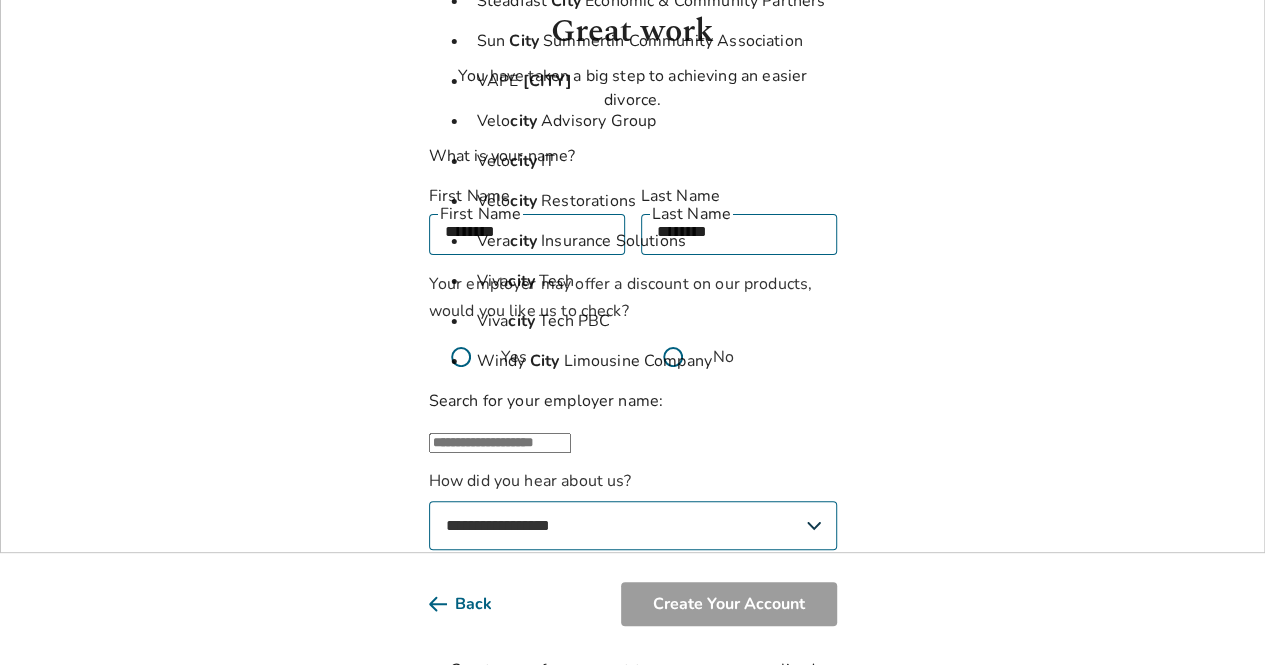 drag, startPoint x: 498, startPoint y: 430, endPoint x: 482, endPoint y: 511, distance: 82.565125 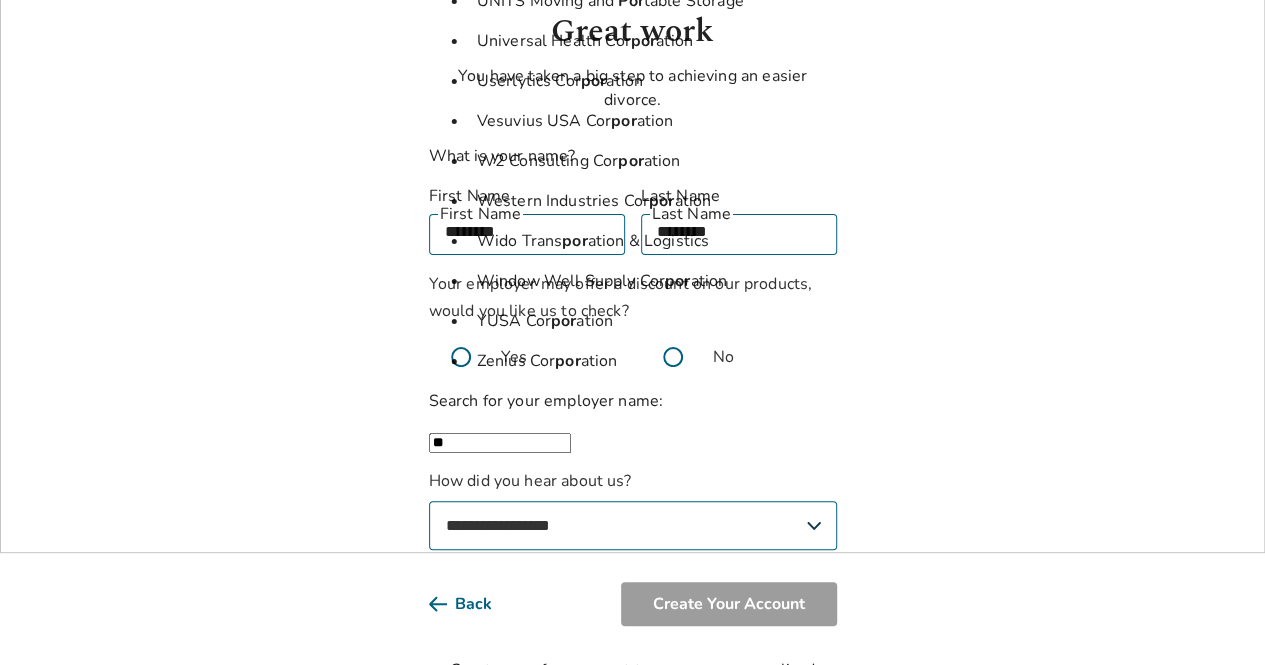 type on "*" 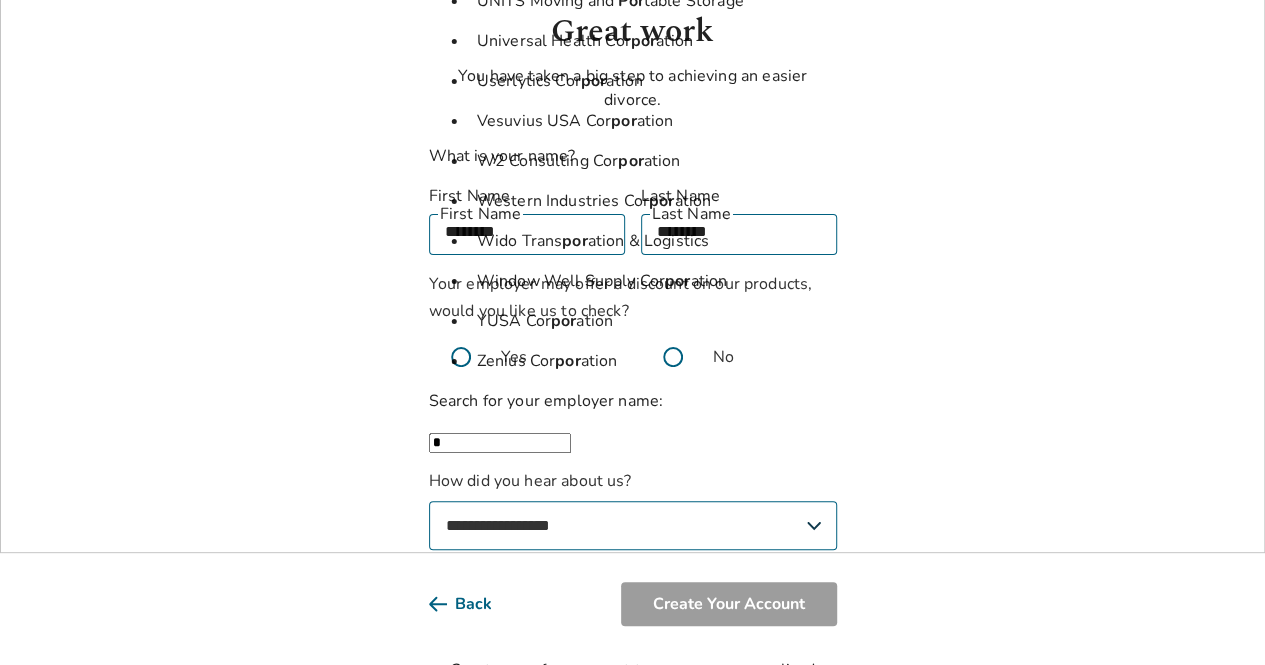 type 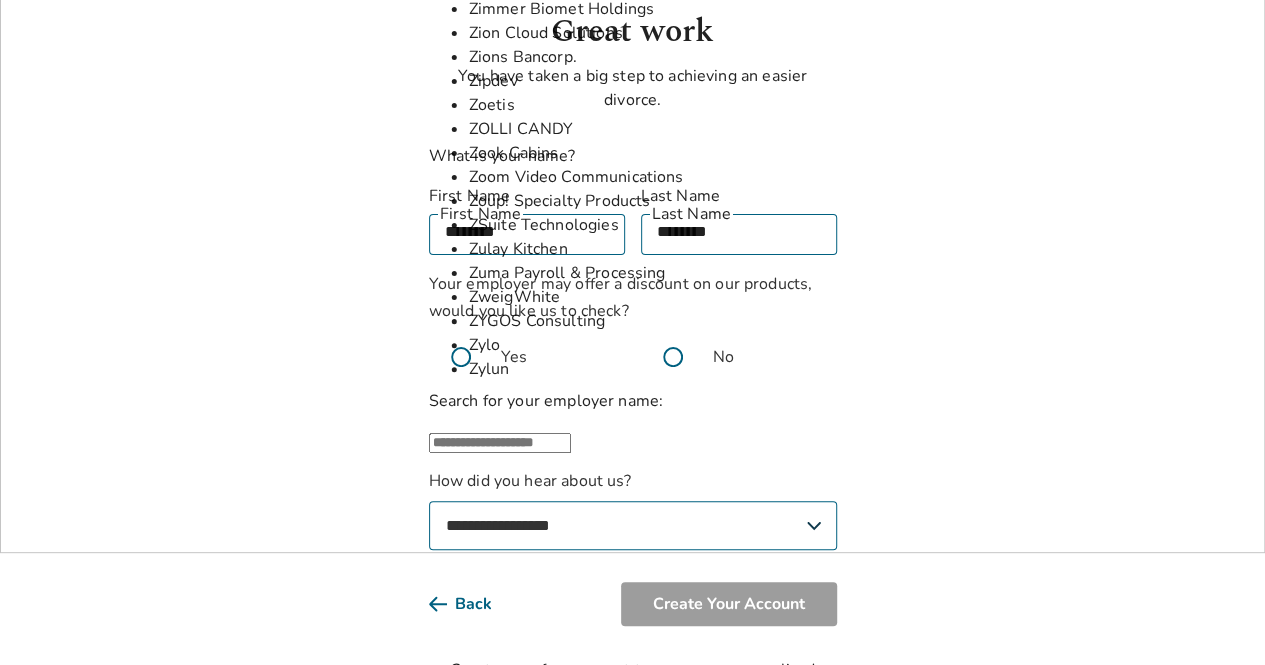 click on "Sign Up Great work You have taken a big step to achieving an easier divorce. What is your name? First Name [FIRST] First Name Last Name [LAST] Last Name Your employer may offer a discount on our products, would you like us to check? Yes No Search for your employer name: ​ #1 Garage Door 10 to 1 Public Relations 1031 Crowdfunding 10Pearls 10xTravel 120Water 14 West 1440 149Photos 180 Contractors 1836 Total Commerce 1905 New Media 1st Choice Construction Management 1st Class Real Estate 1upHealth 20four7VA 20North 24 Seven 24HourNurse Staffing 26FIVE GLOBAL LAB 27Global 2am.tech 2PL Advisors 2X 3 Media Web 3 Reasons Consulting 360 Advanced 360 DEGREE CLOUD TECHNOLOGIES 360 Immigration Law Group 360 Talent Avenue 365 Labs 365 Retail Markets 3C Industries 3M 3M Company 4 Pillar Funding 44i 49er Communications 4D Global 5 Points Property Management 51Blocks 540.co 58 Foundations 5Boys Apparel 5by5 5iron Cyber 5Strands Affordable Testing 6sense 7 Clans Casino 72SOLD 7Factor Software 8020REI 8bitcreative A-LIGN" at bounding box center (632, 297) 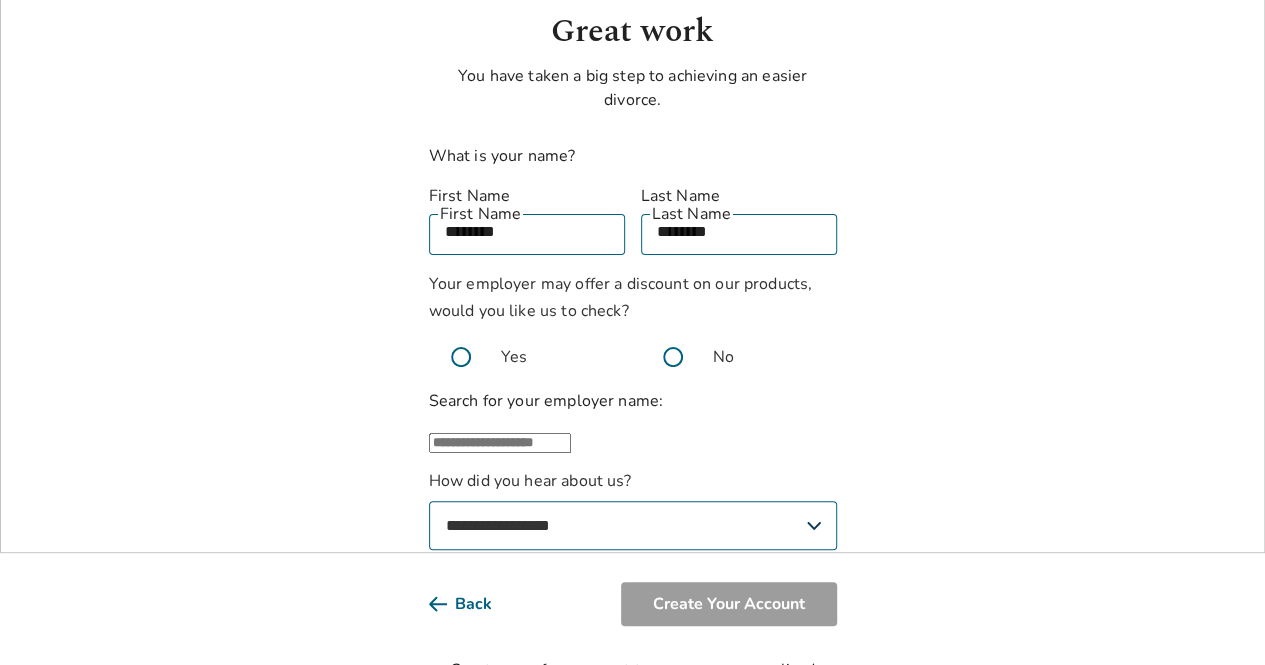 click at bounding box center [673, 357] 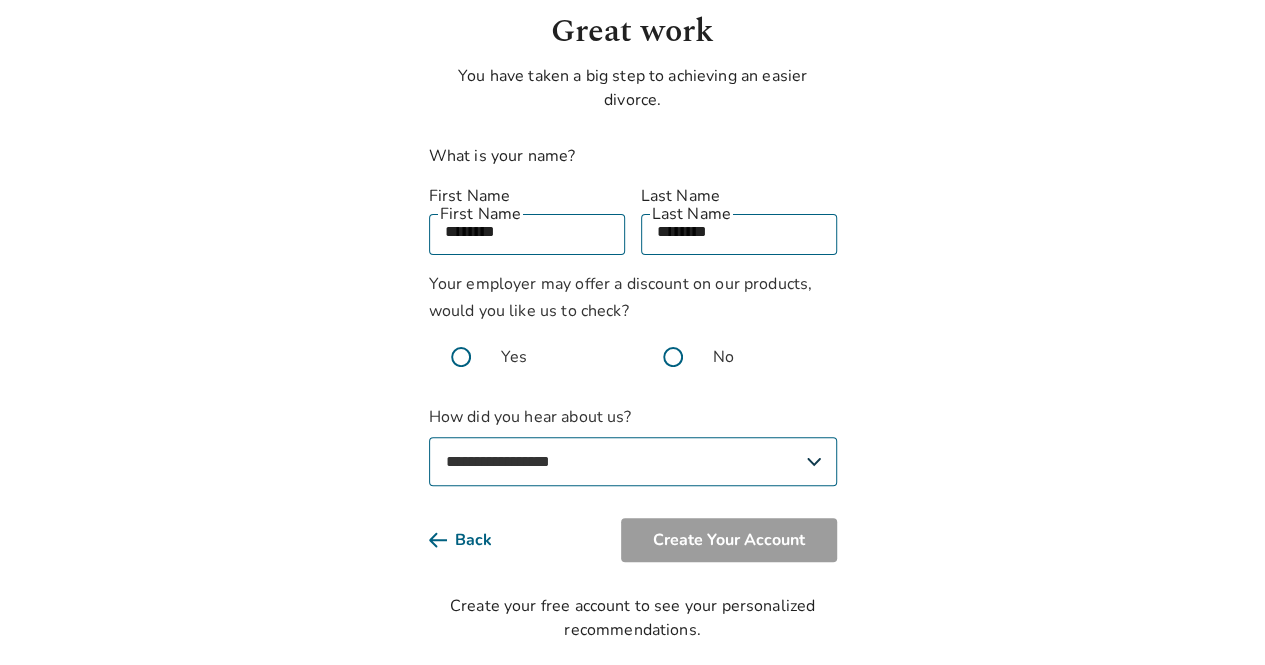click on "**********" at bounding box center [633, 461] 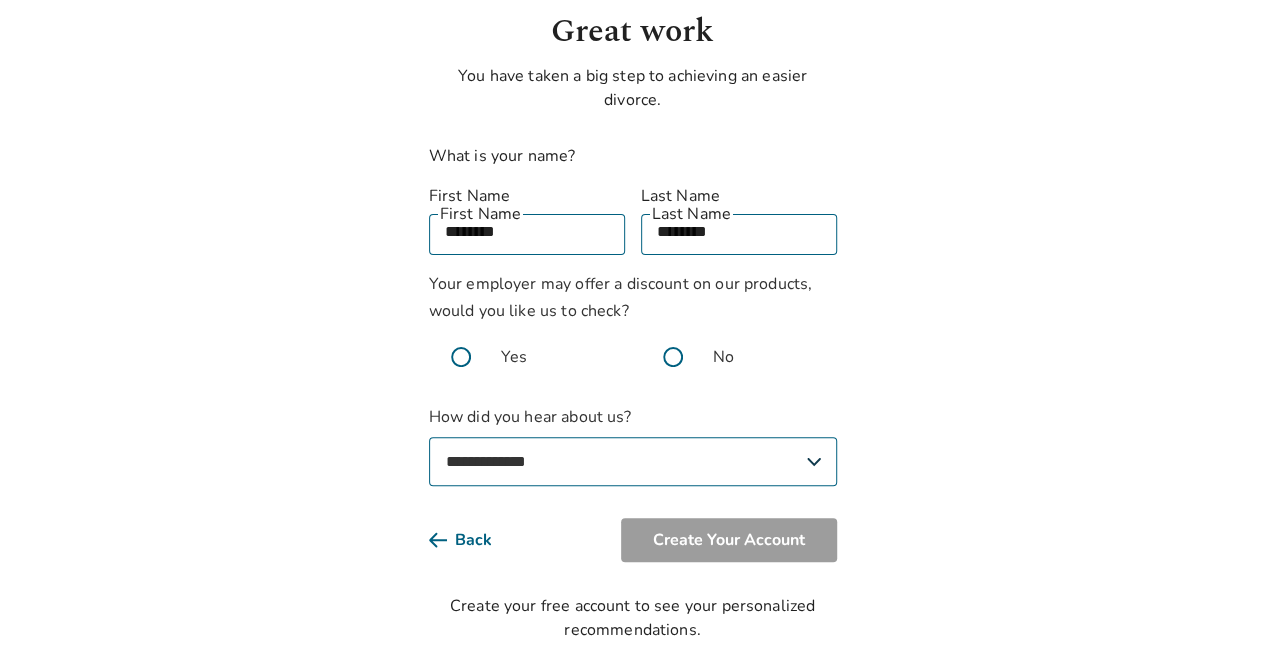 click on "**********" at bounding box center [633, 461] 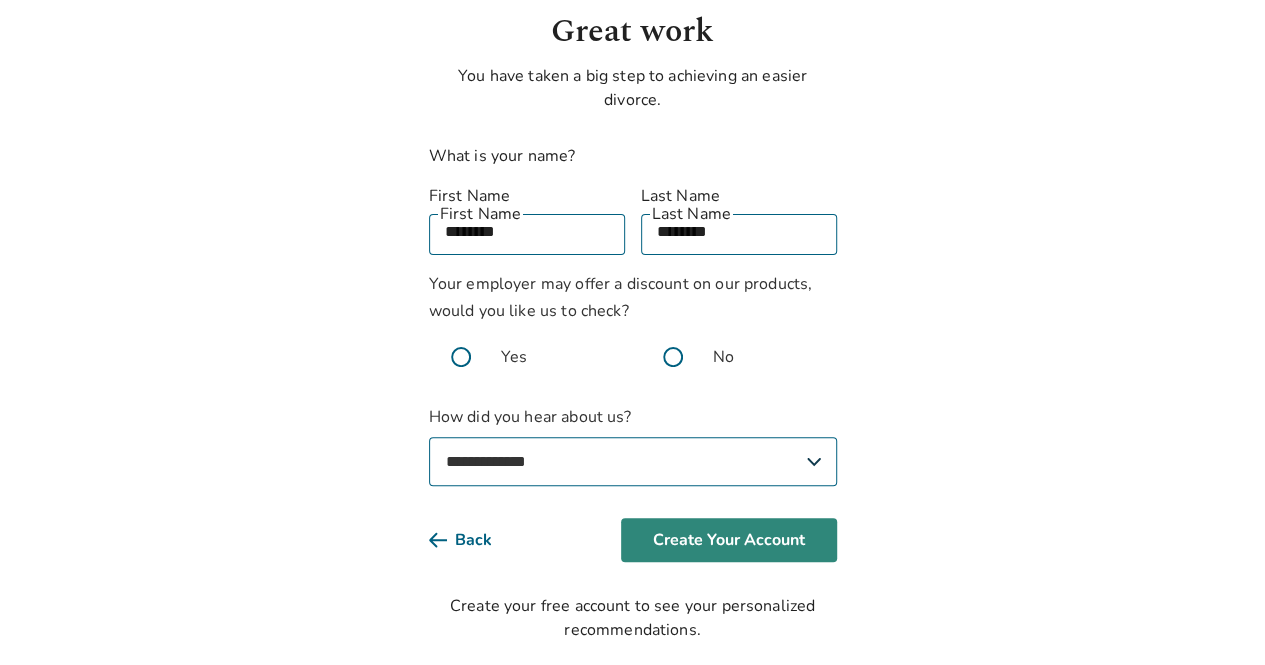 click on "Create Your Account" at bounding box center [729, 540] 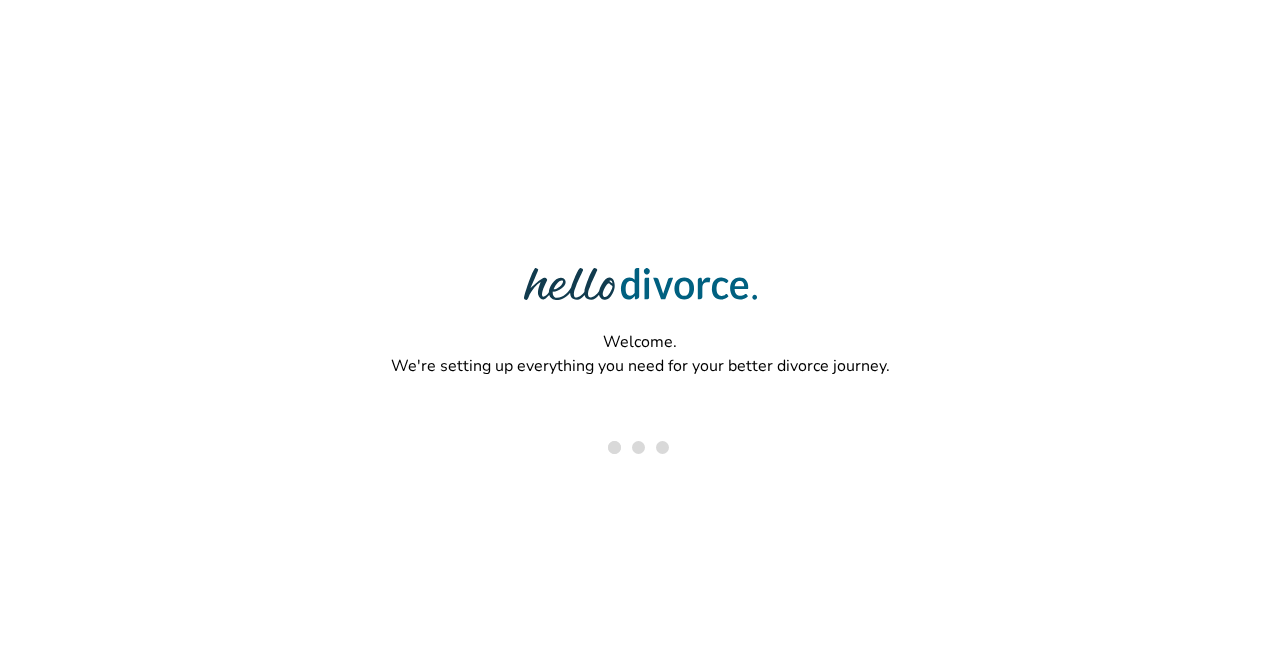 scroll, scrollTop: 0, scrollLeft: 0, axis: both 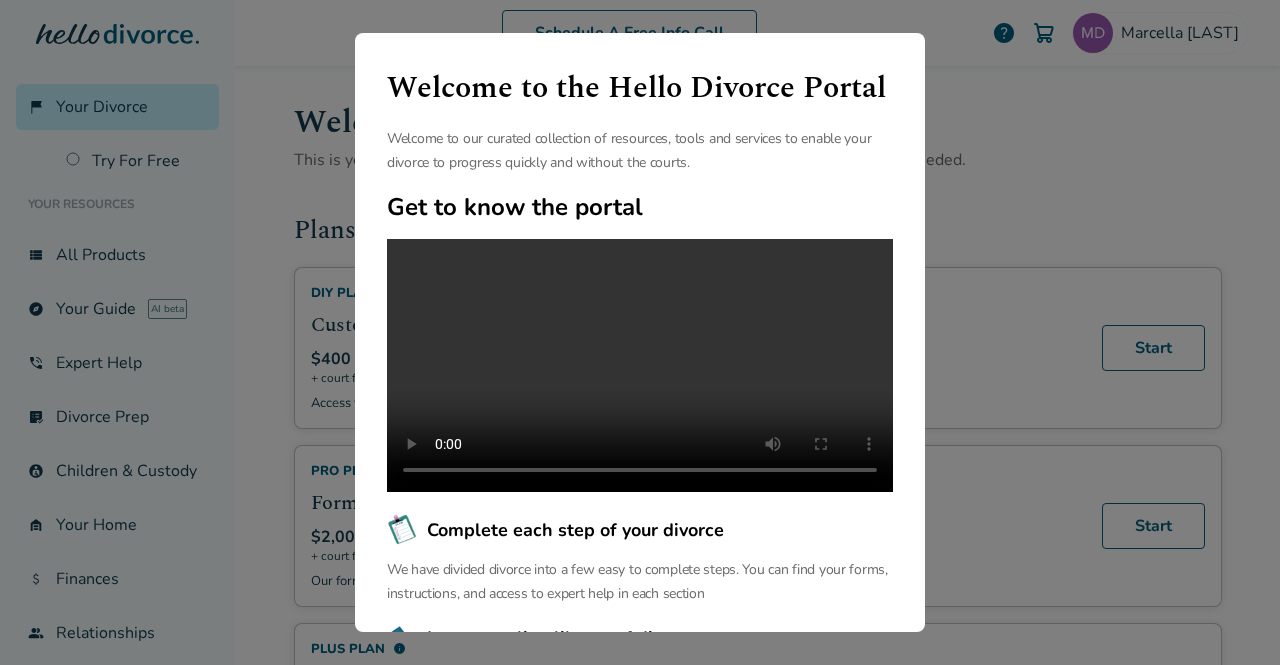 click on "Welcome to the Hello Divorce Portal Welcome to our curated collection of resources, tools and services to enable your divorce to progress quickly and without the courts. Get to know the portal Complete each step of your divorce We have divided divorce into a few easy to complete steps. You can find your forms, instructions, and access to expert help in each section Largest online library of divorce resources We have the largest free online library of articles and resources that help you navigate your unique divorce journey. We support you before, during and after your divorce. Continue" at bounding box center [640, 332] 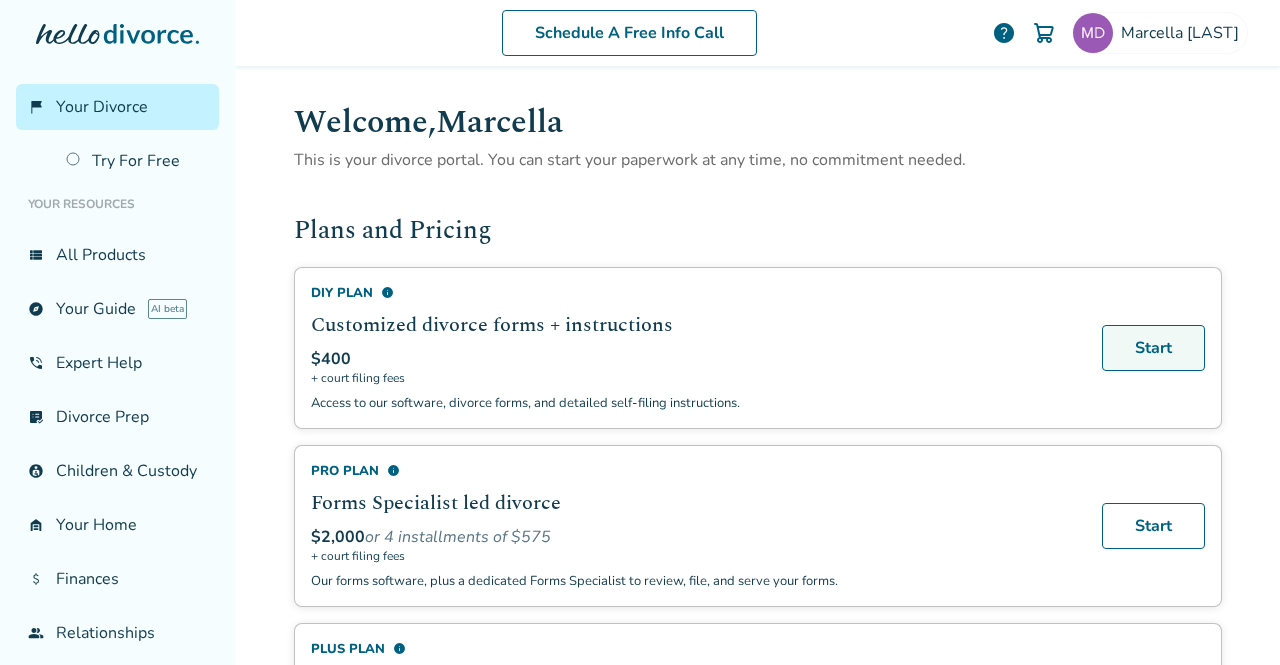 click on "Start" at bounding box center [1153, 348] 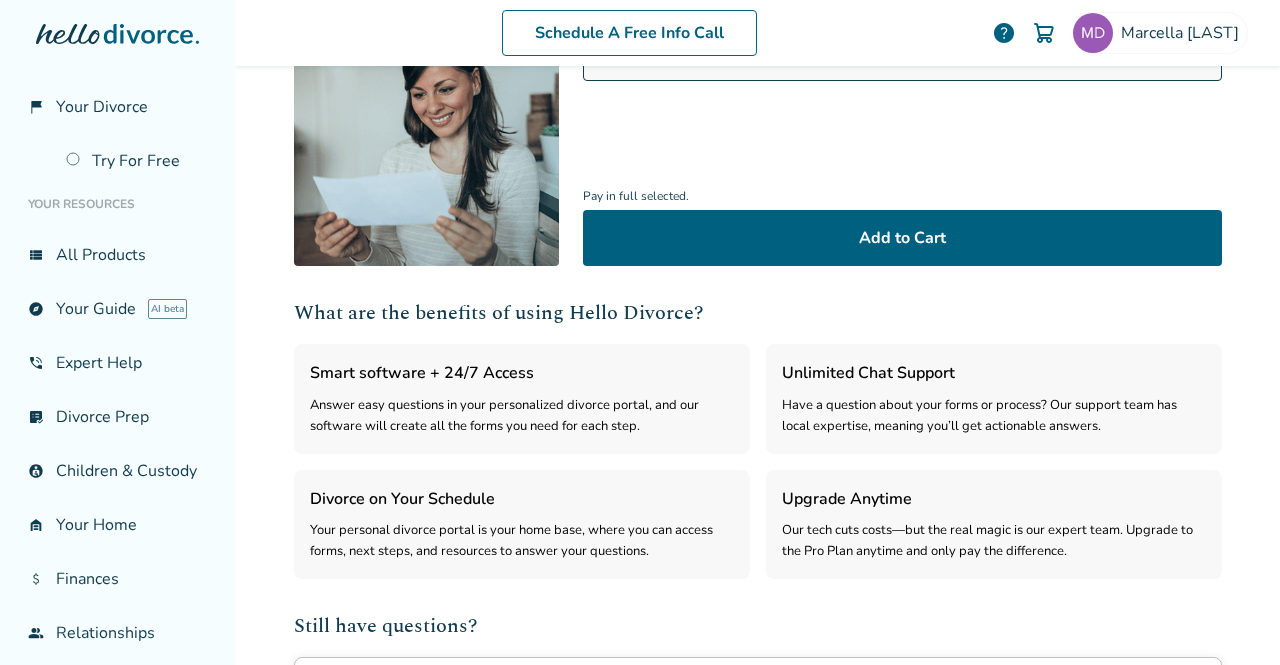 scroll, scrollTop: 0, scrollLeft: 0, axis: both 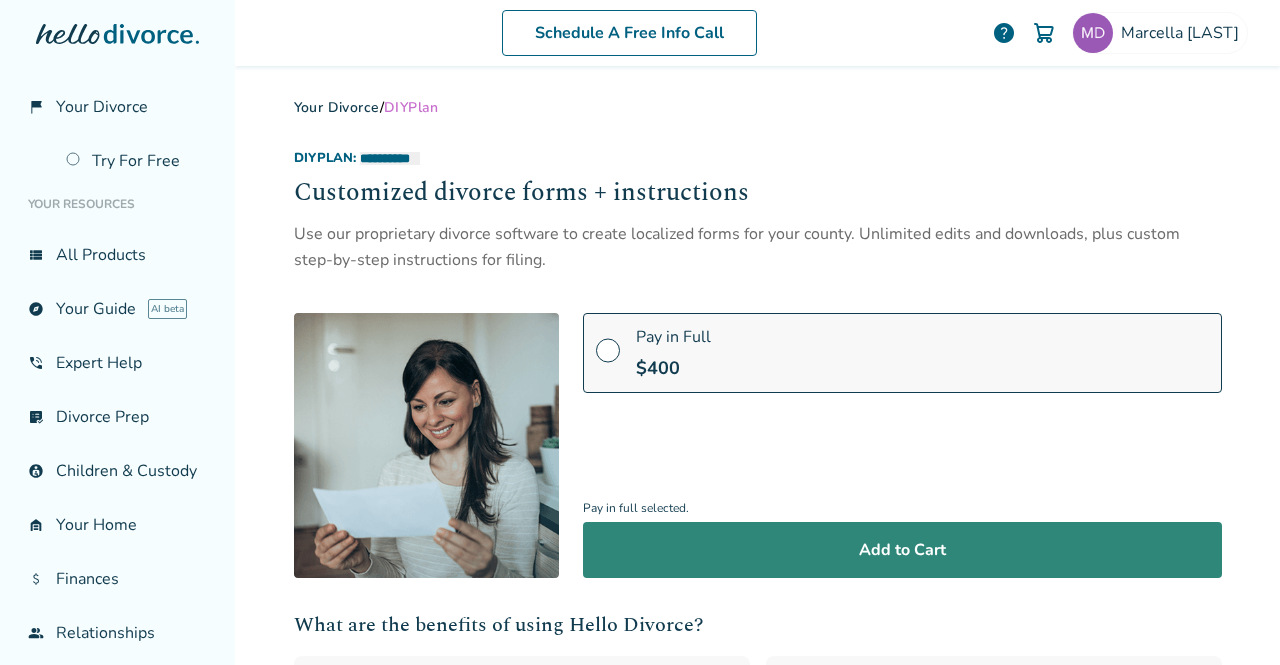 click on "Add to Cart" at bounding box center (902, 550) 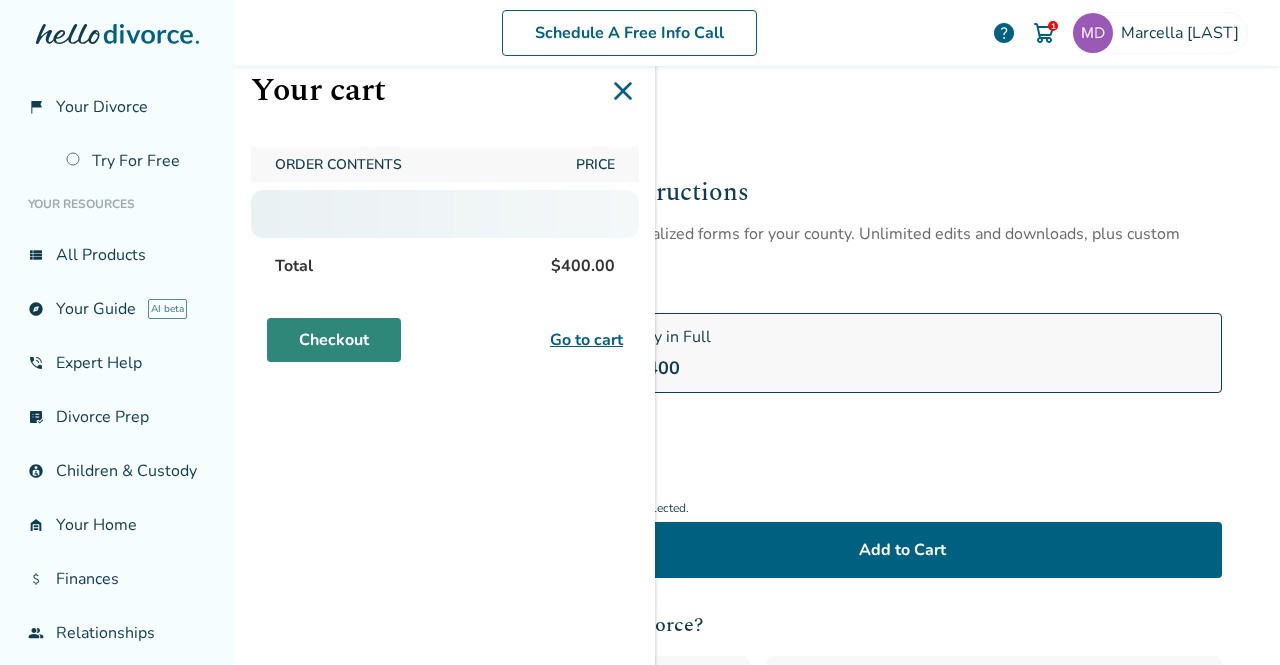 click on "Checkout" at bounding box center [334, 340] 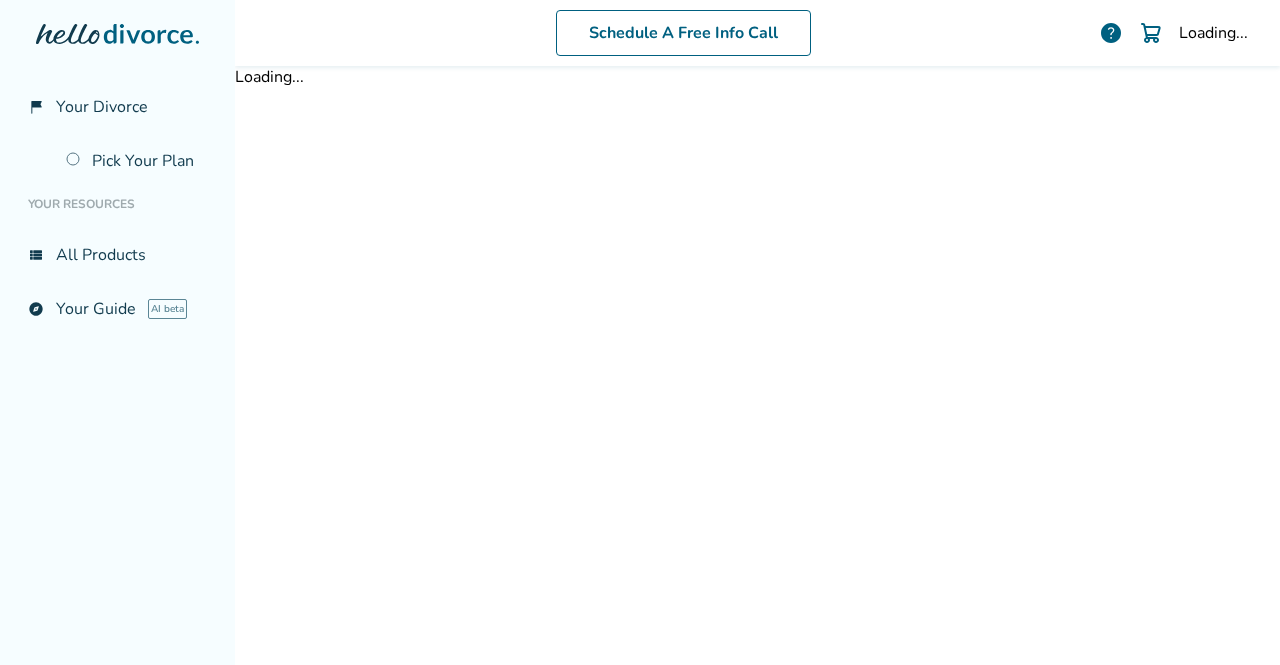 scroll, scrollTop: 0, scrollLeft: 0, axis: both 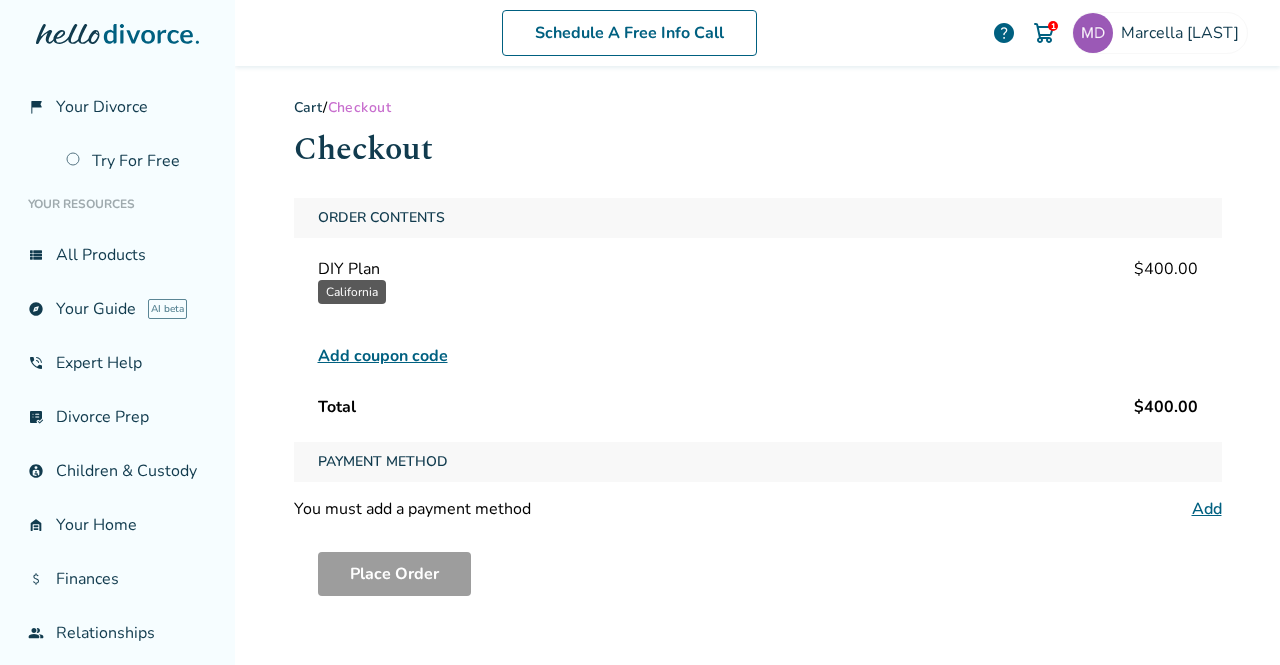 click on "Payment Method" at bounding box center (383, 462) 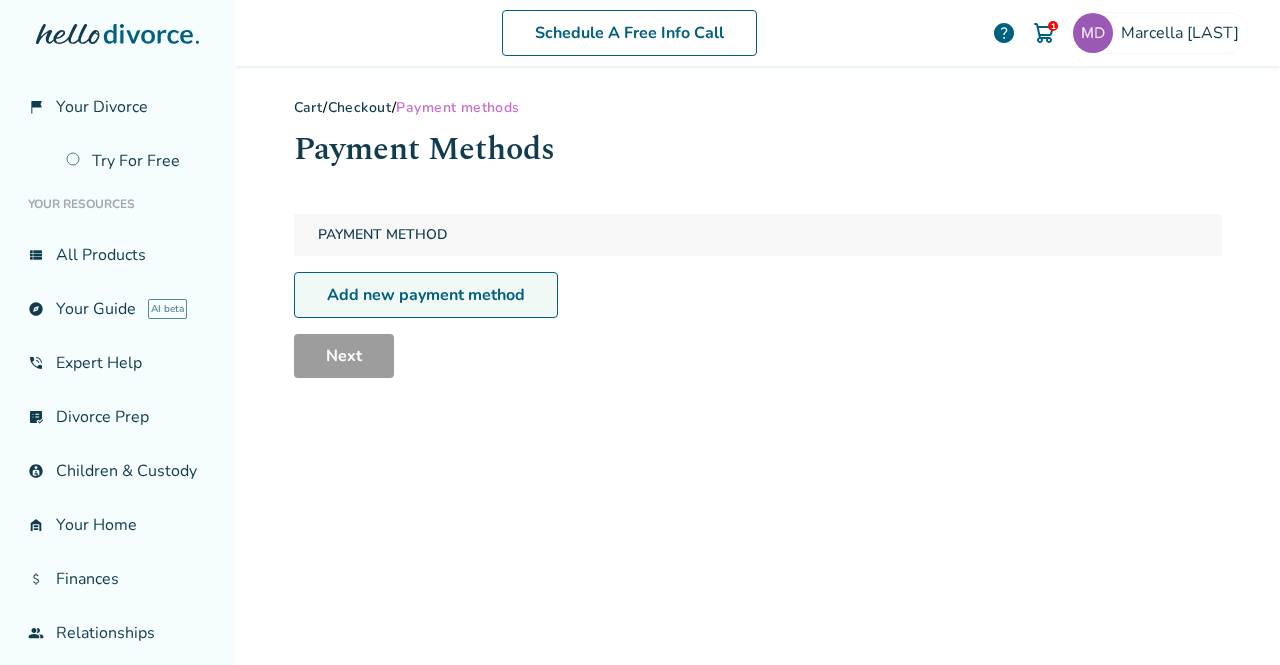click on "Add new payment method" at bounding box center [426, 295] 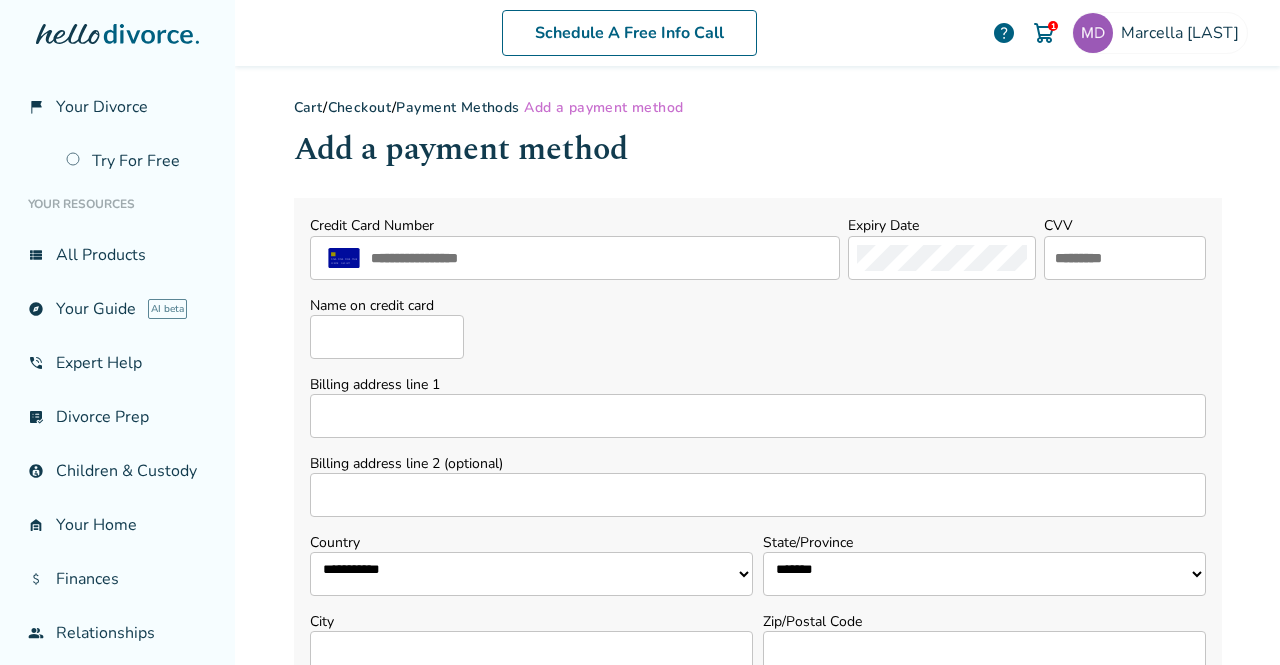 scroll, scrollTop: 97, scrollLeft: 0, axis: vertical 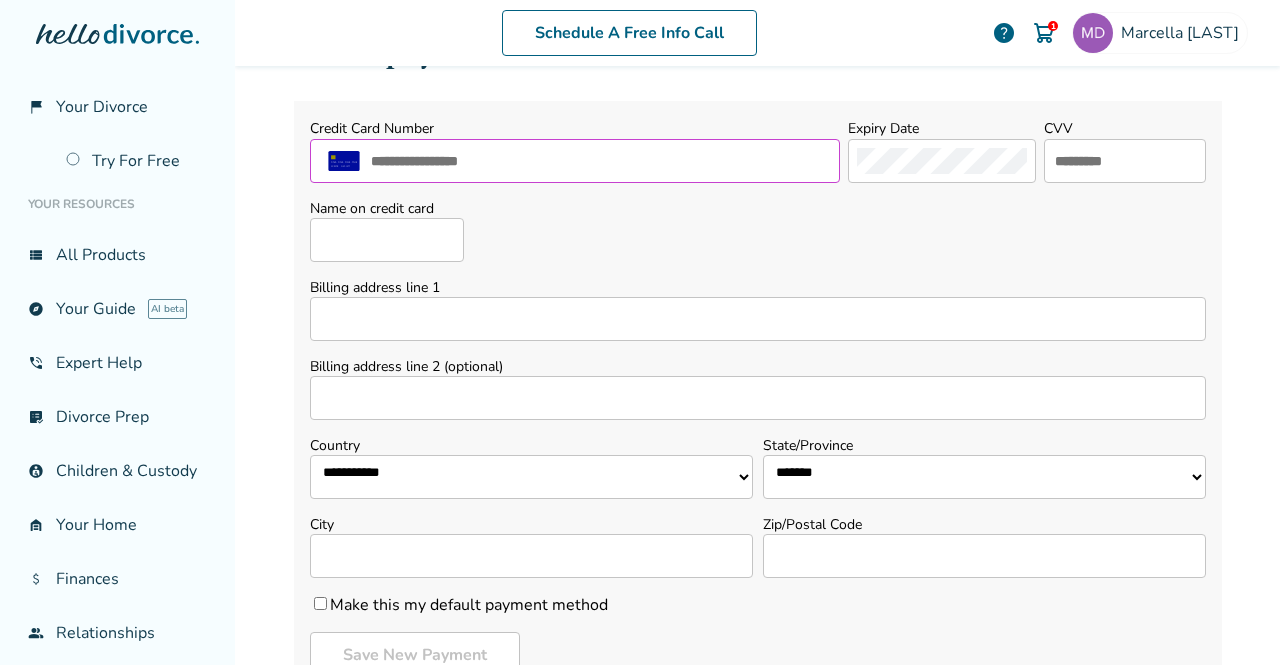 click at bounding box center (600, 161) 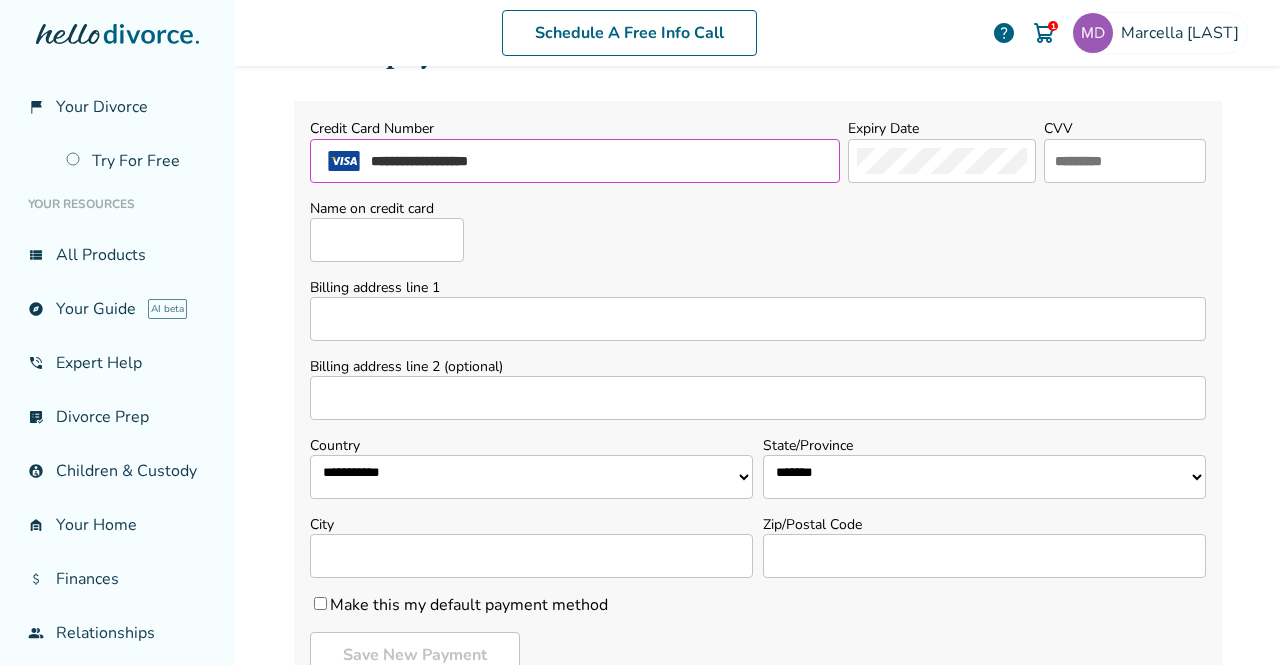 type on "**********" 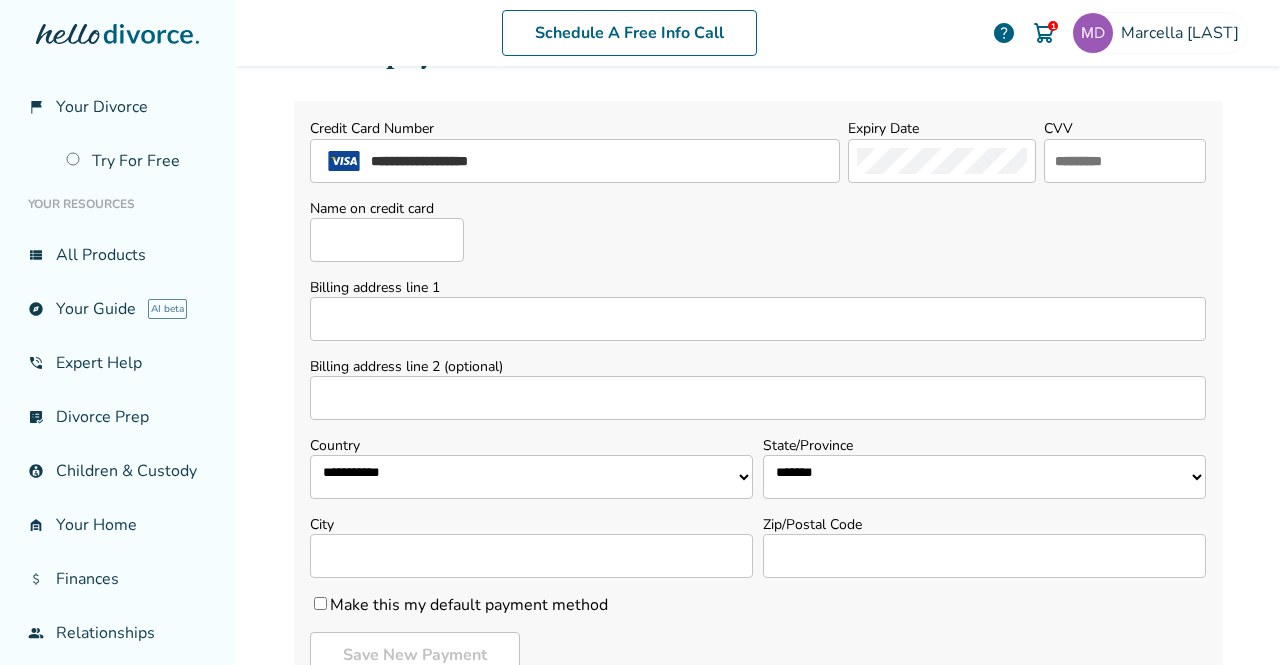 click on "Expiry Date" at bounding box center (883, 128) 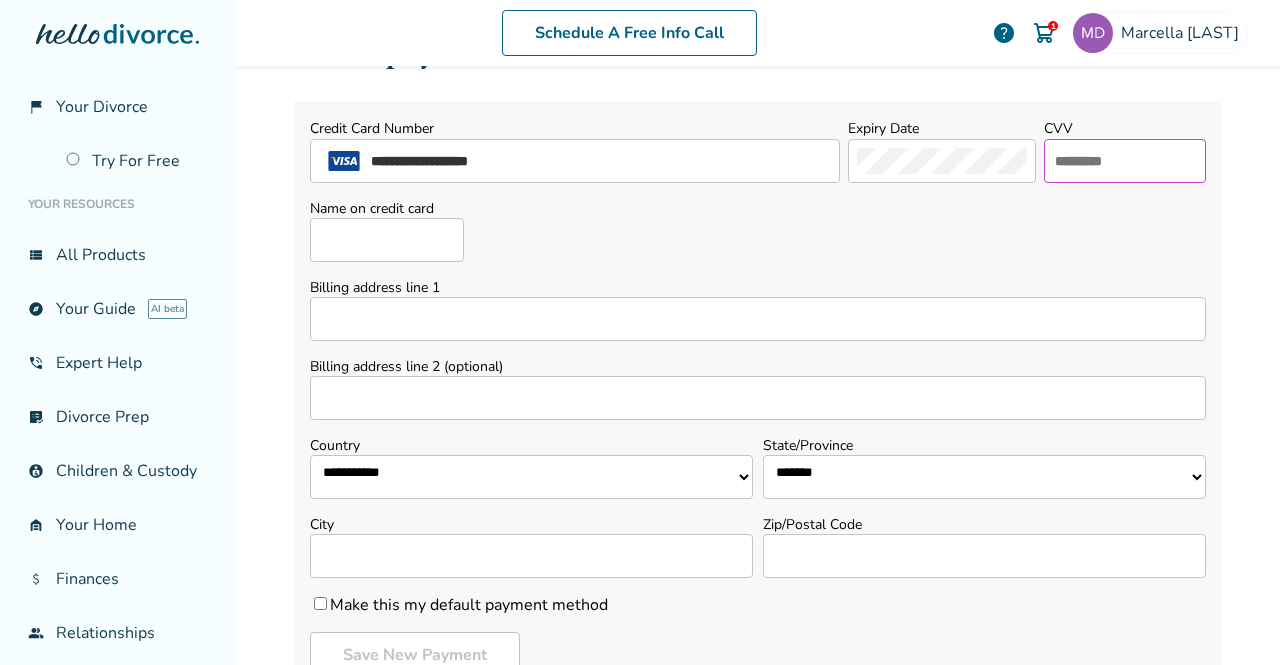 click at bounding box center [1125, 161] 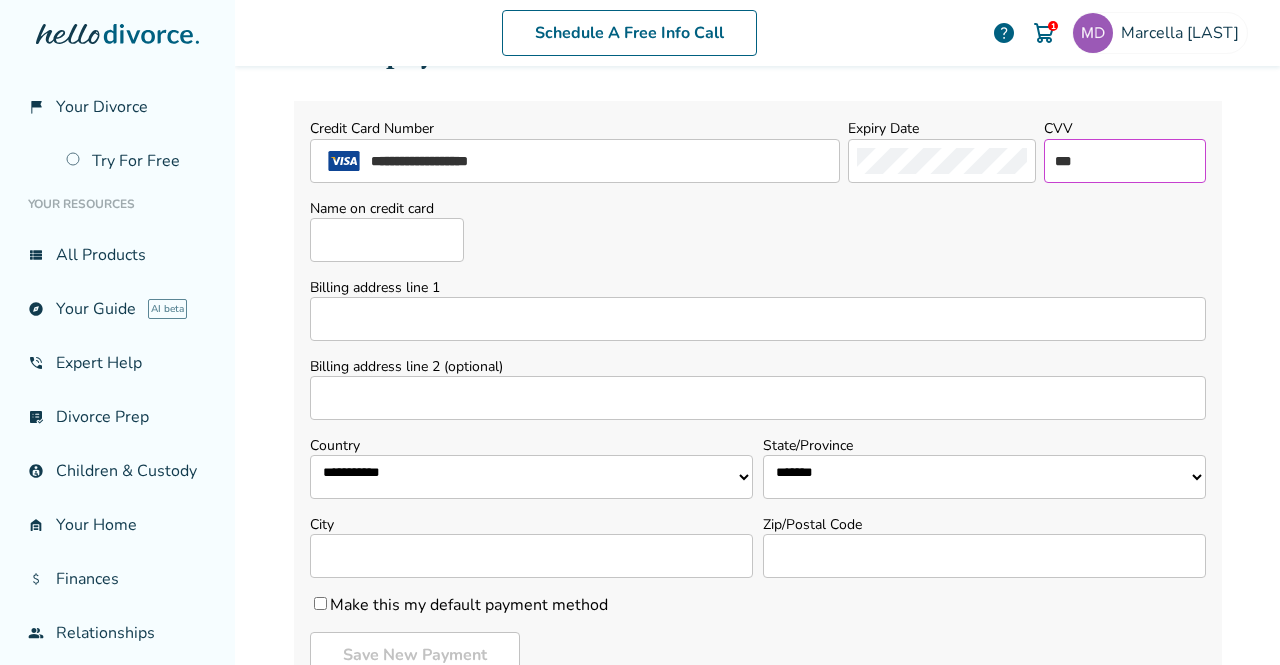 type on "***" 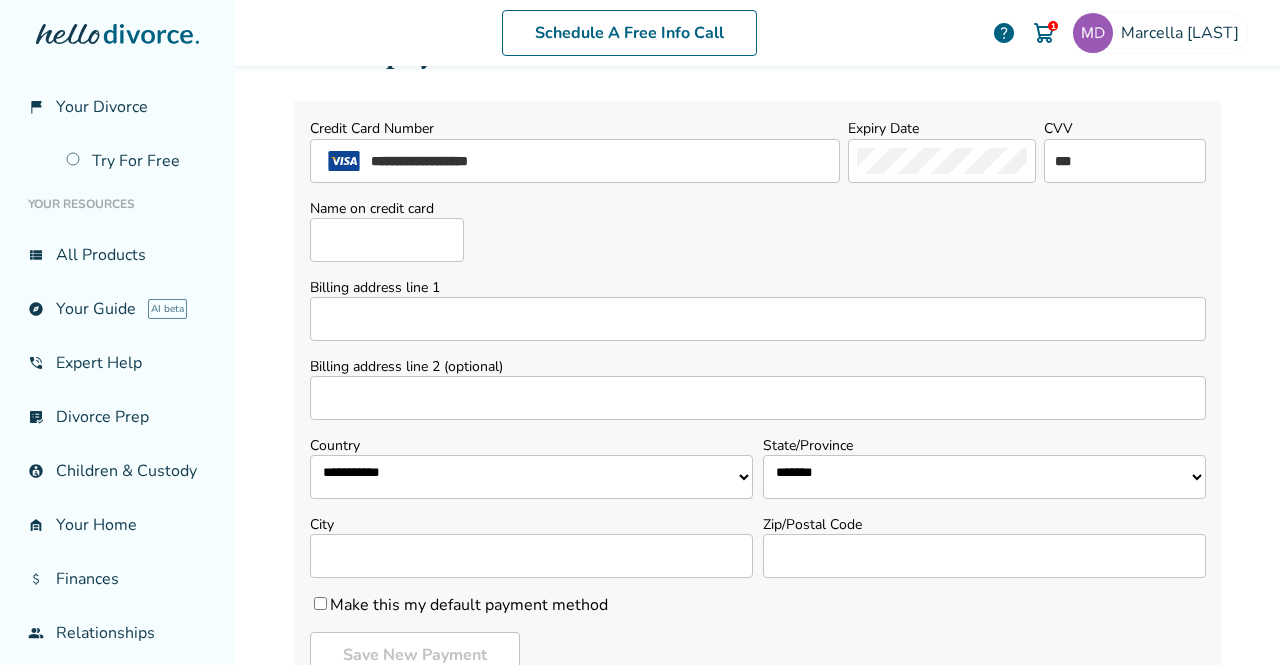click on "Name on credit card" at bounding box center (387, 240) 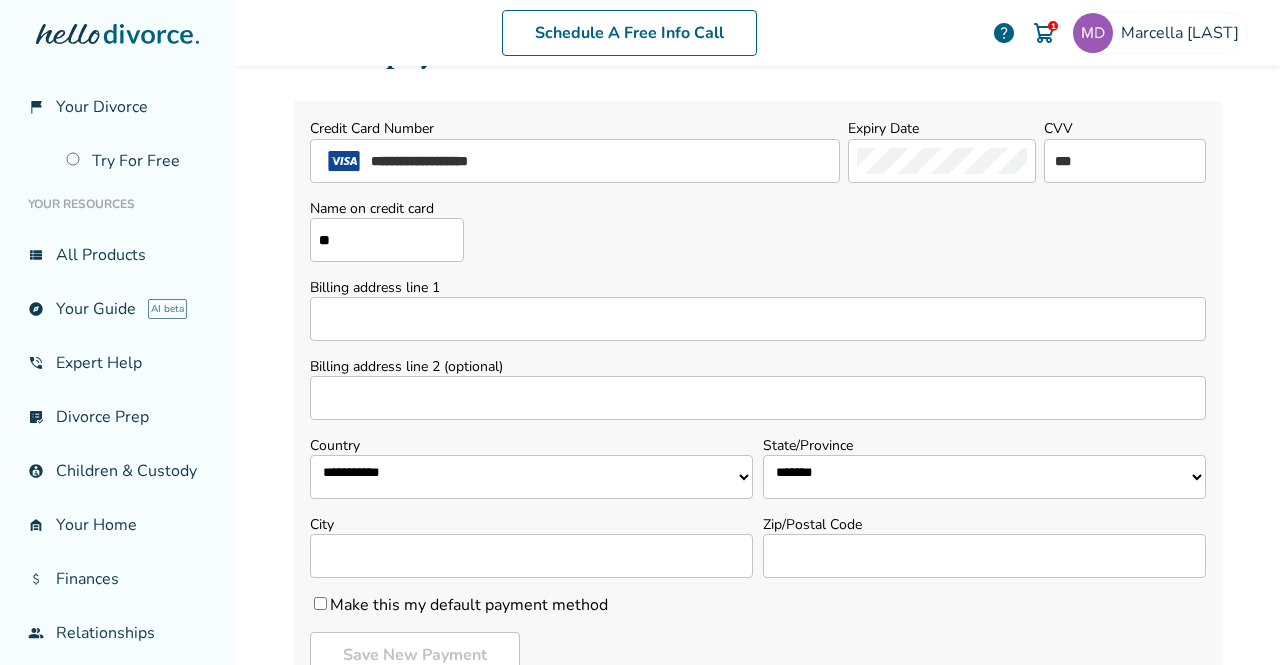 type on "*" 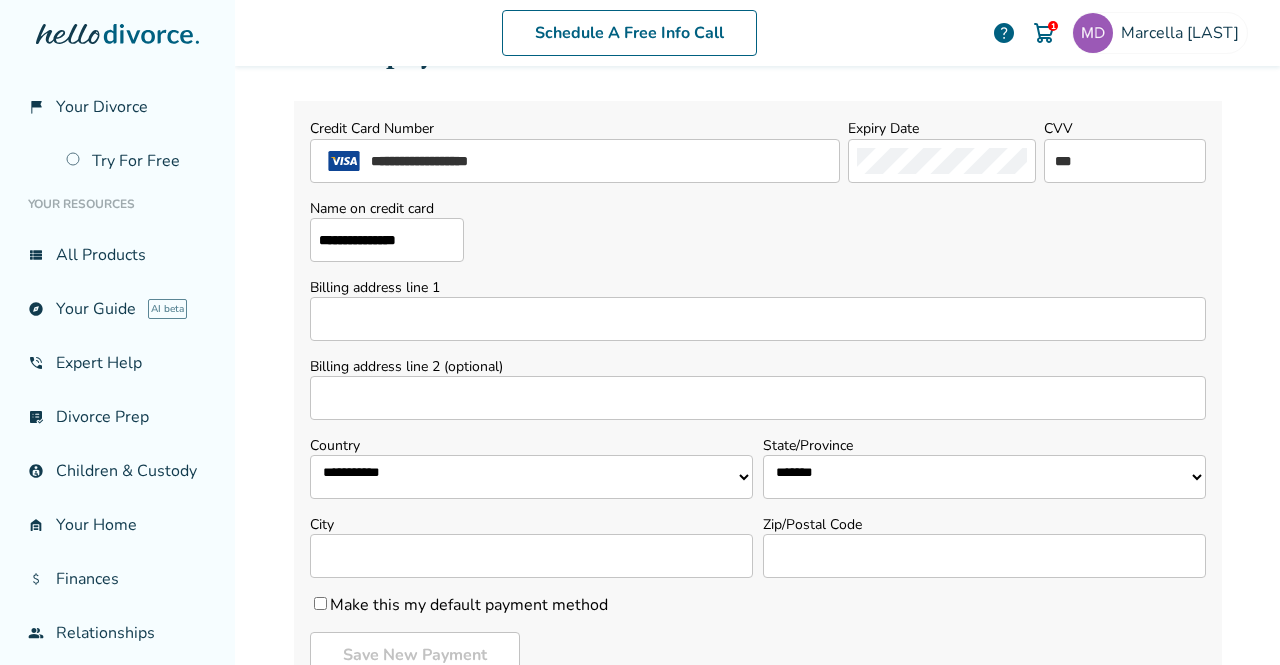 type on "**********" 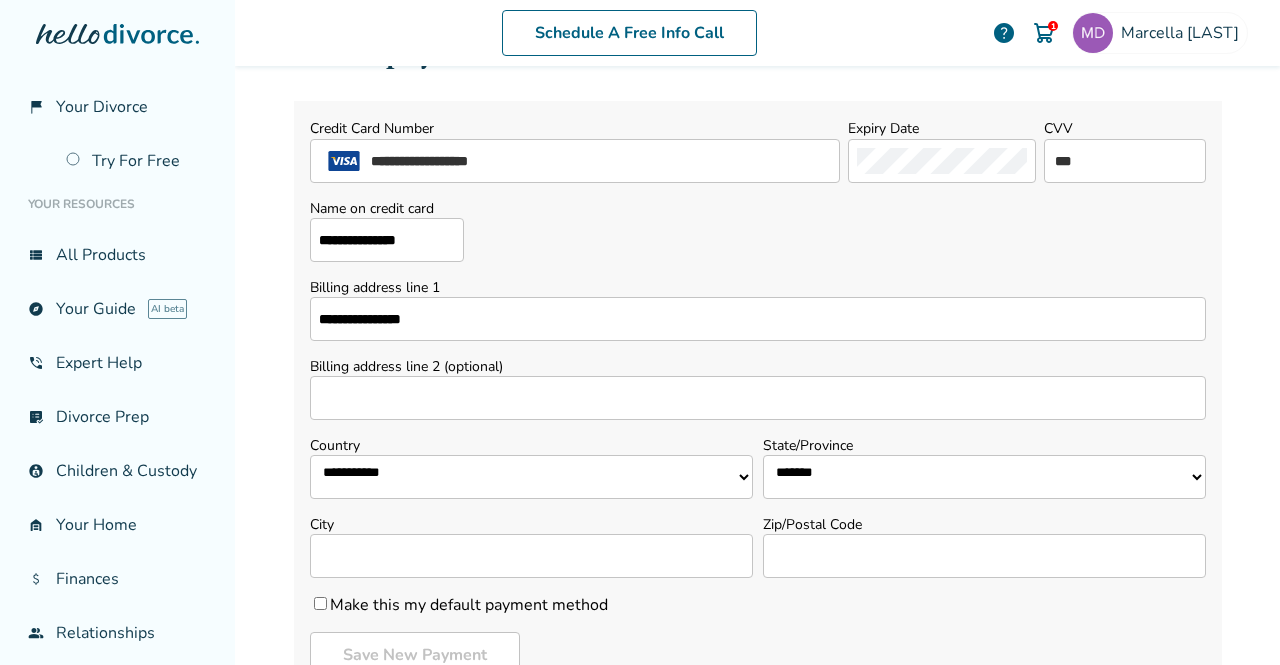 type on "**********" 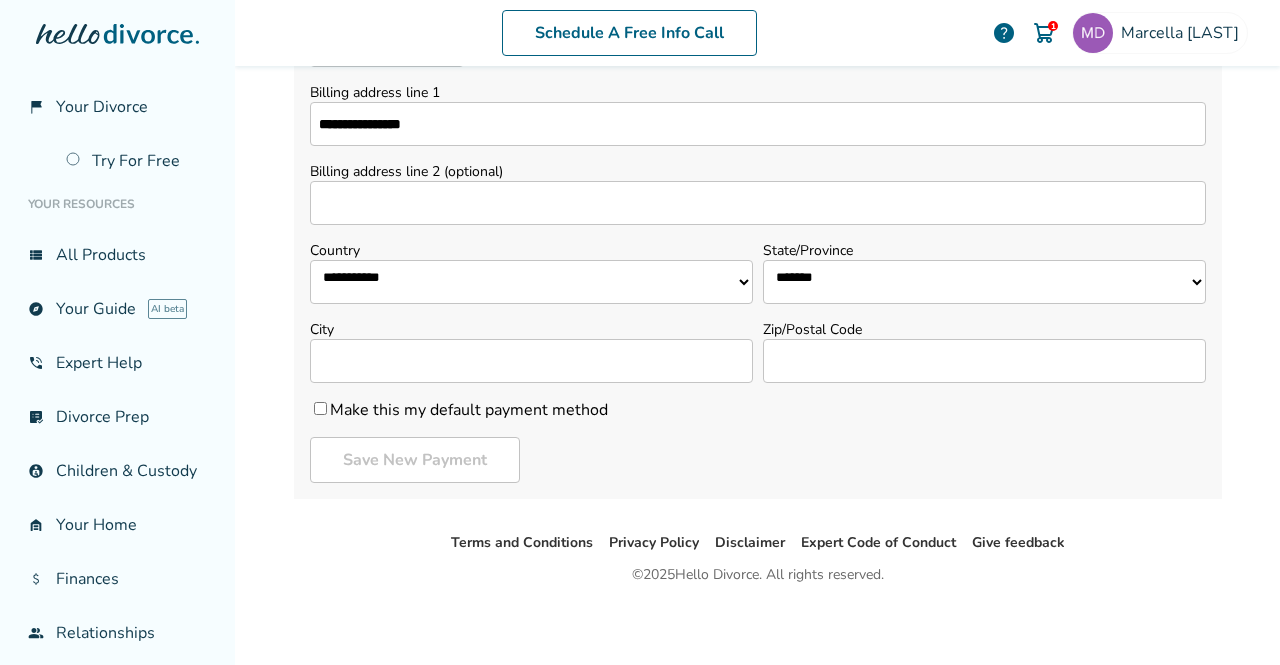 click on "**********" at bounding box center [984, 282] 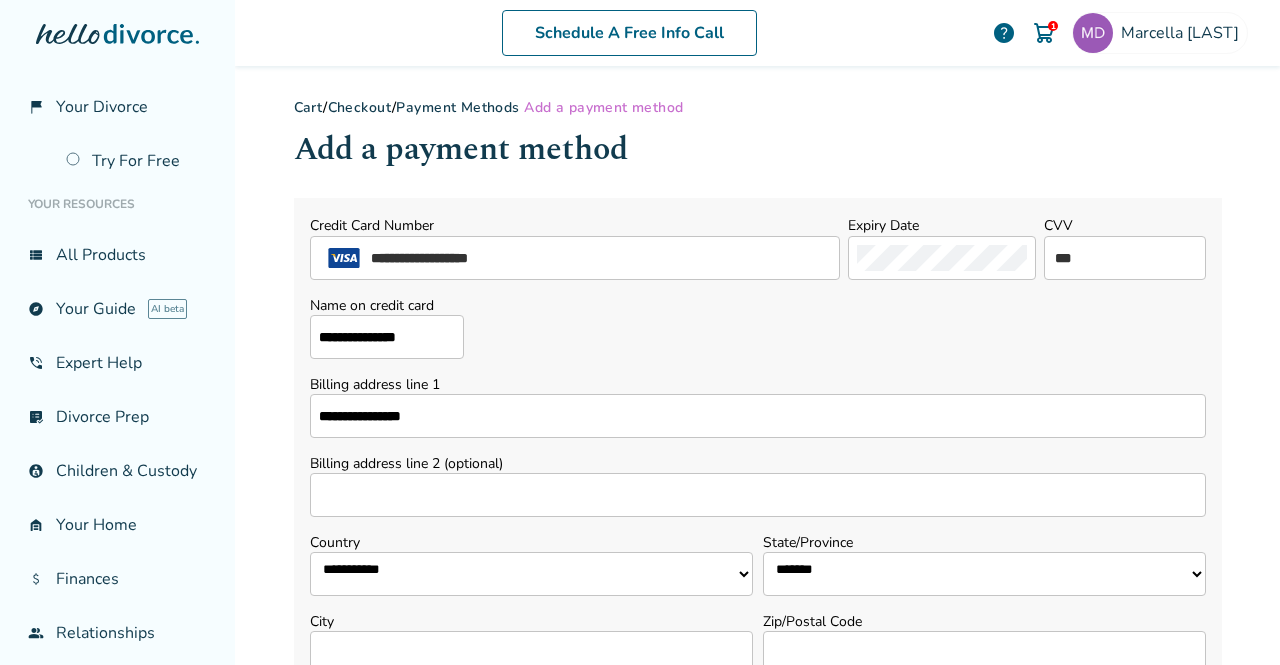click on "**********" at bounding box center [984, 574] 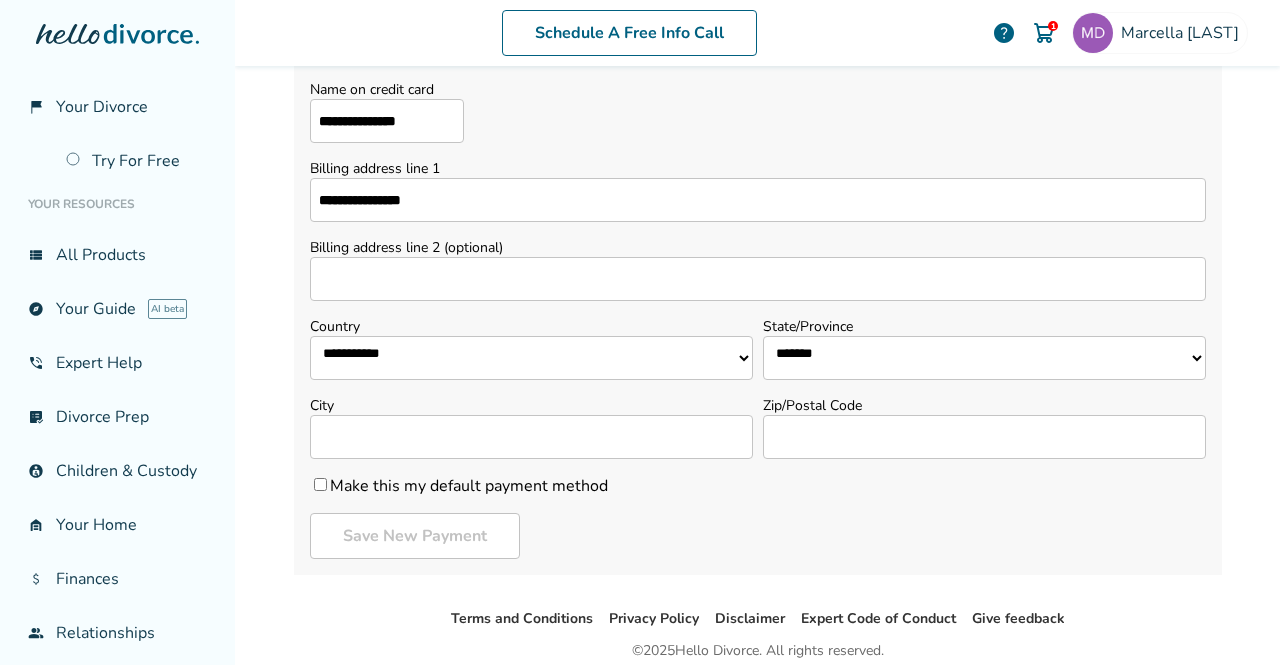 scroll, scrollTop: 238, scrollLeft: 0, axis: vertical 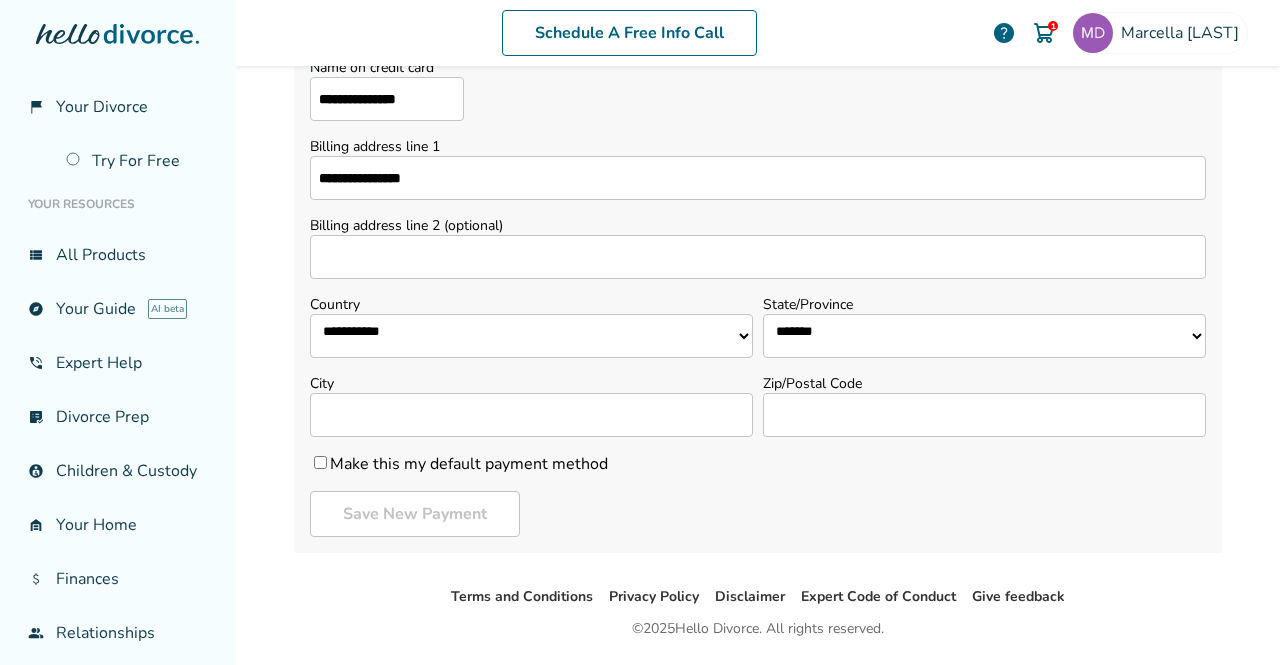 click on "City" at bounding box center (531, 415) 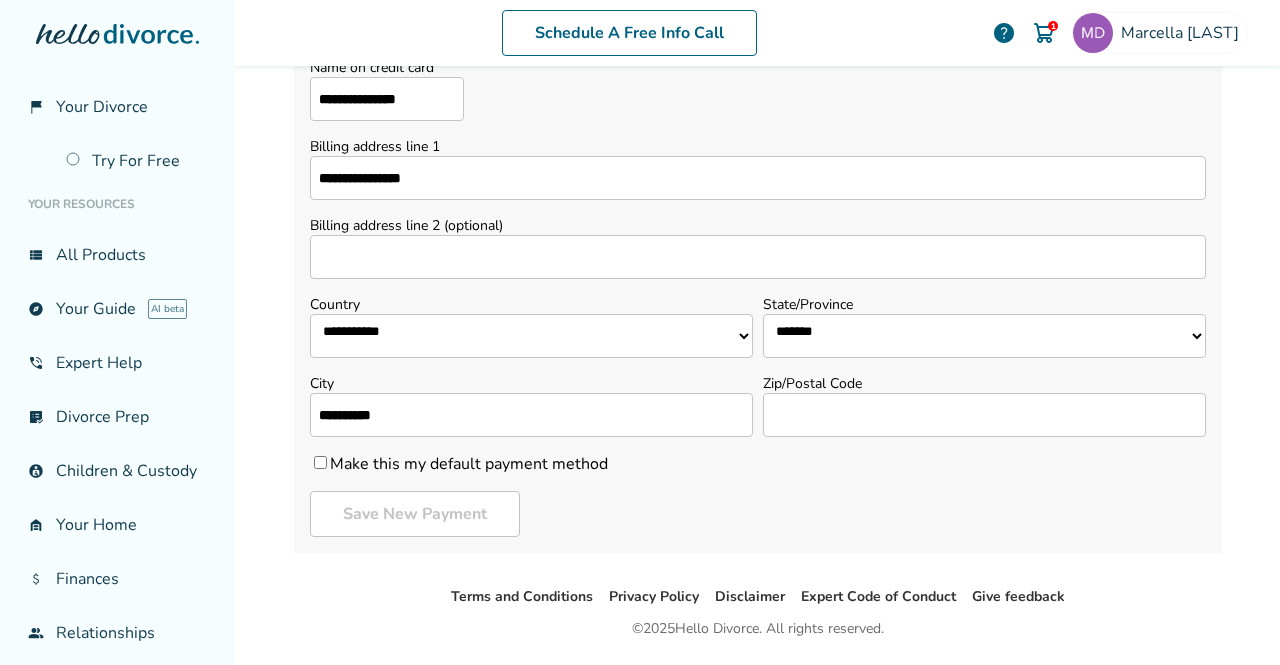 type on "**********" 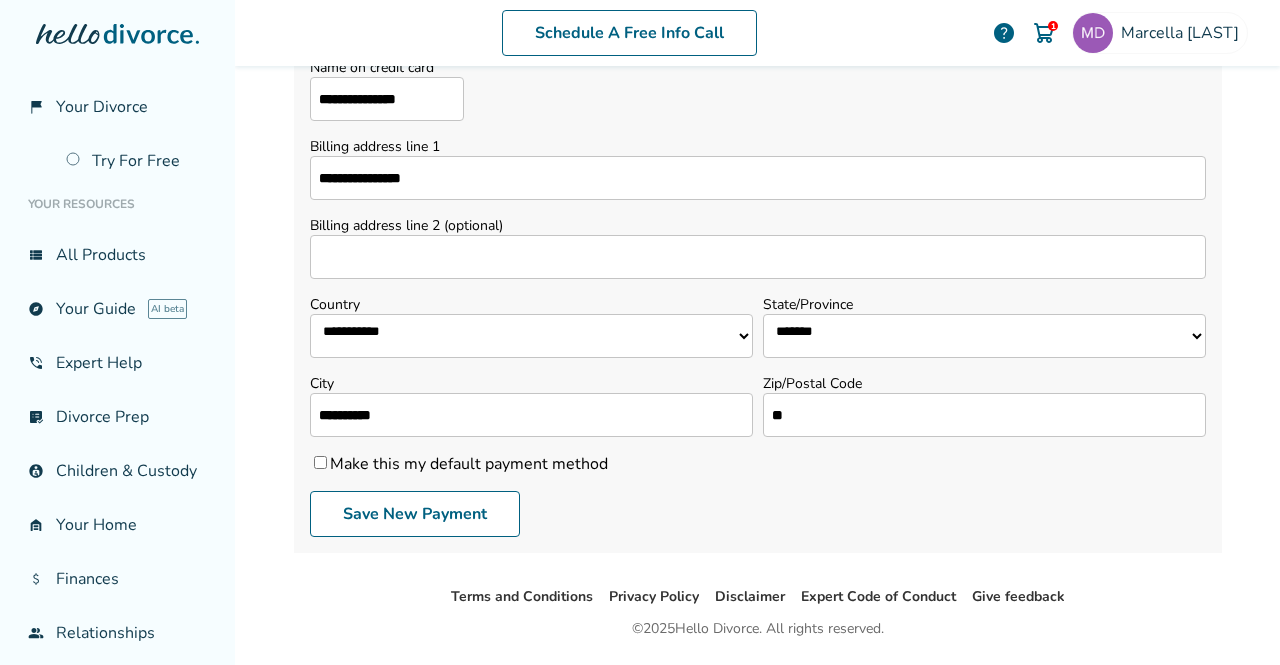 type on "*" 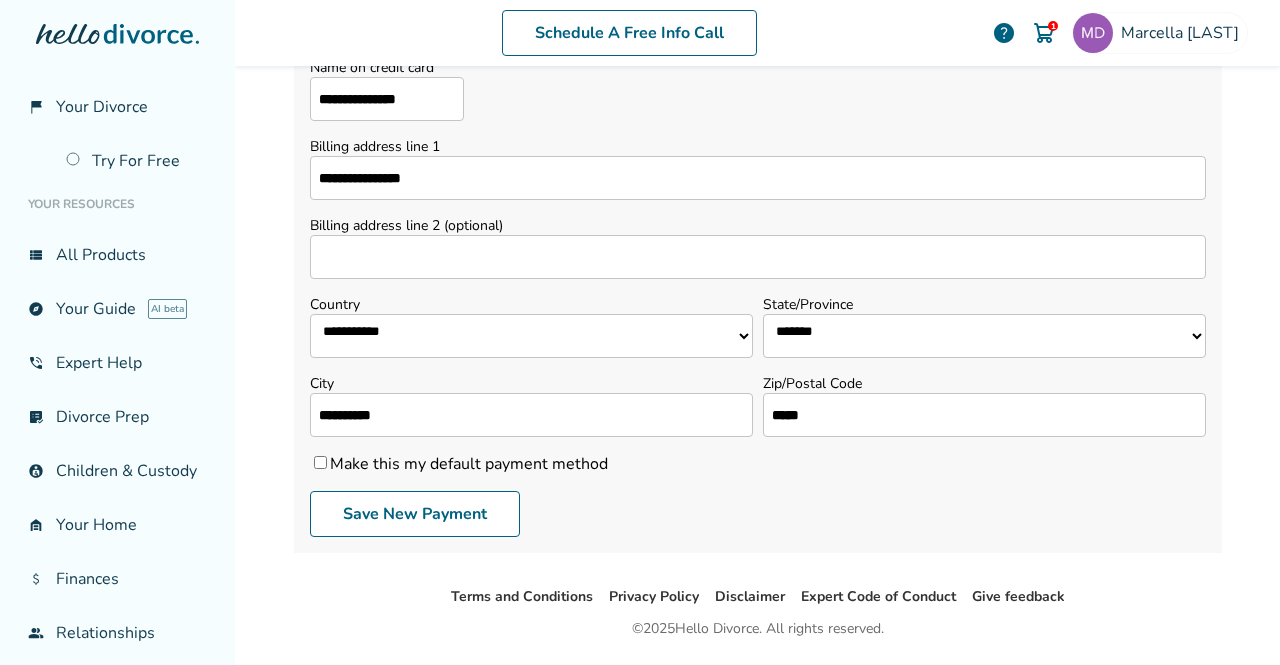 type on "*****" 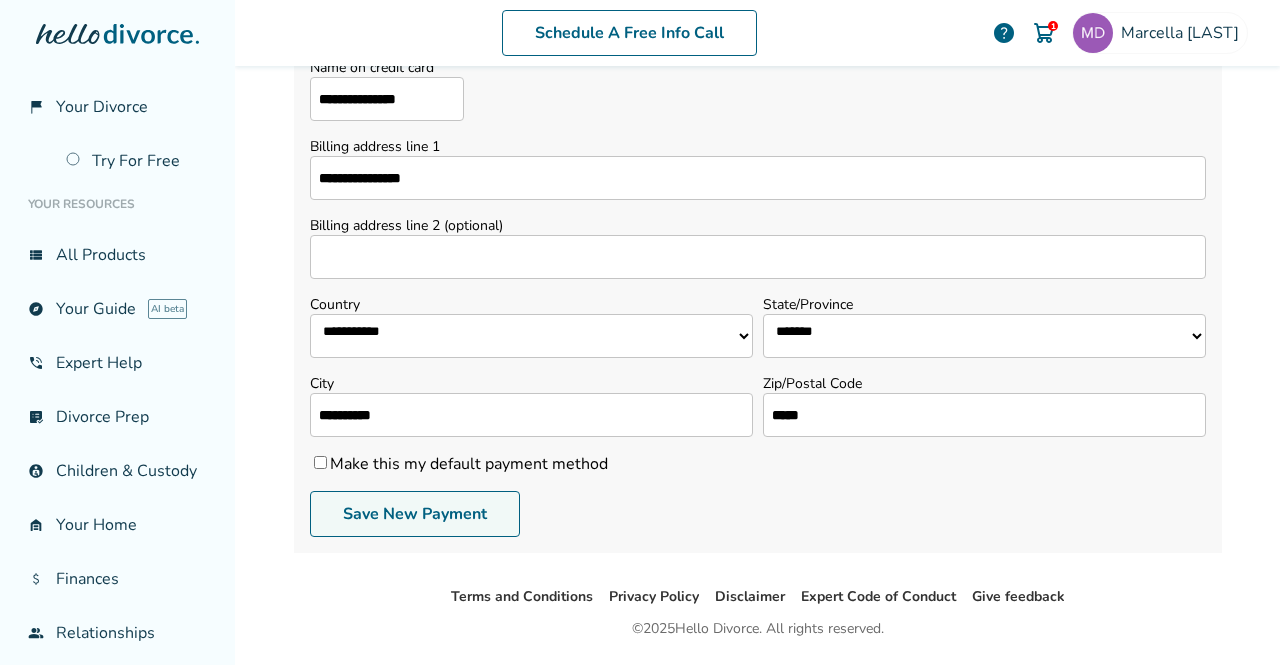 click on "Save New Payment" at bounding box center [415, 514] 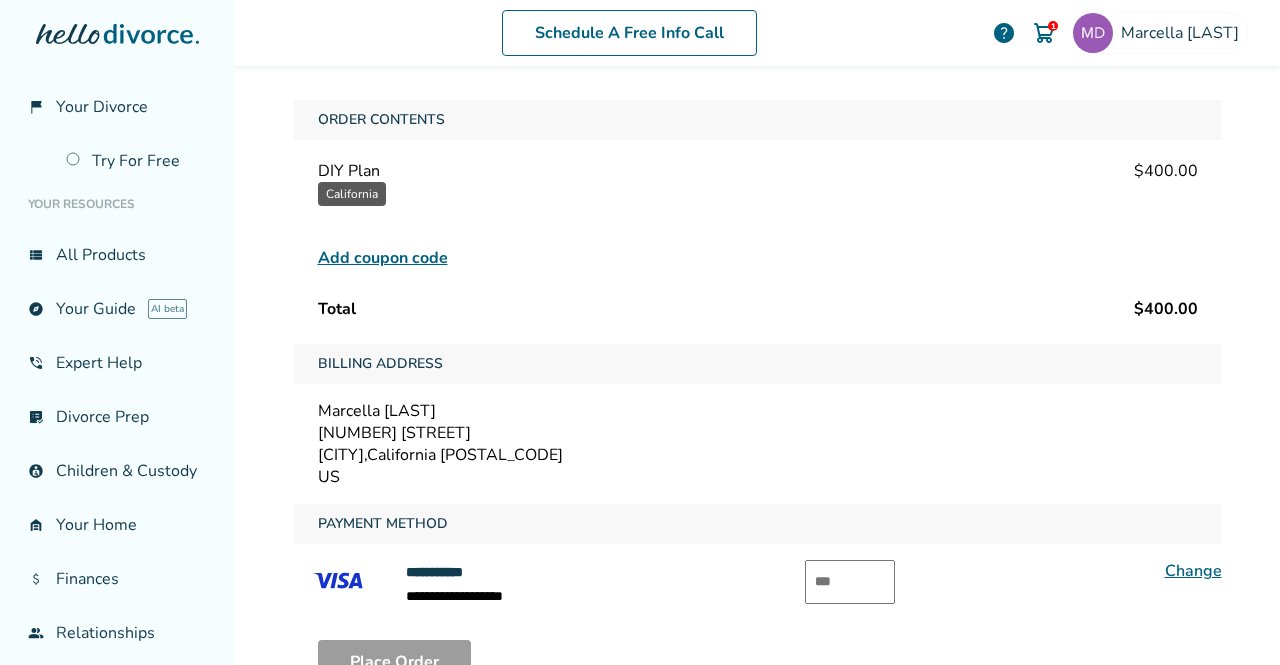 scroll, scrollTop: 300, scrollLeft: 0, axis: vertical 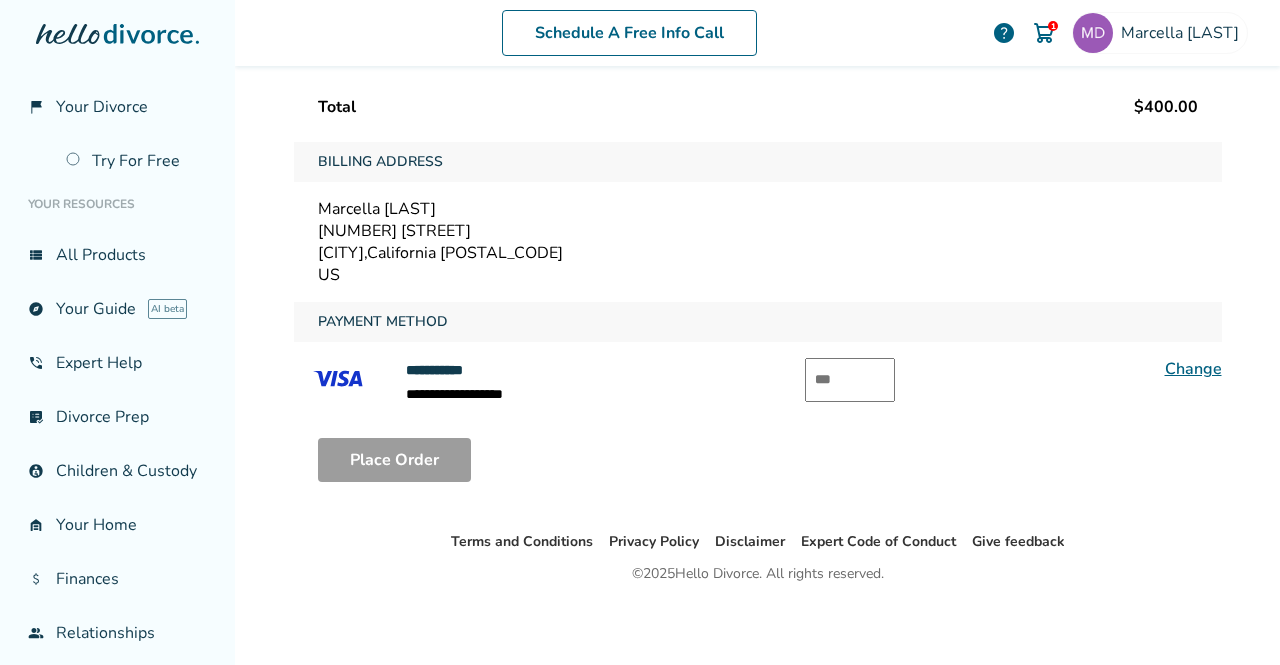 click at bounding box center (850, 380) 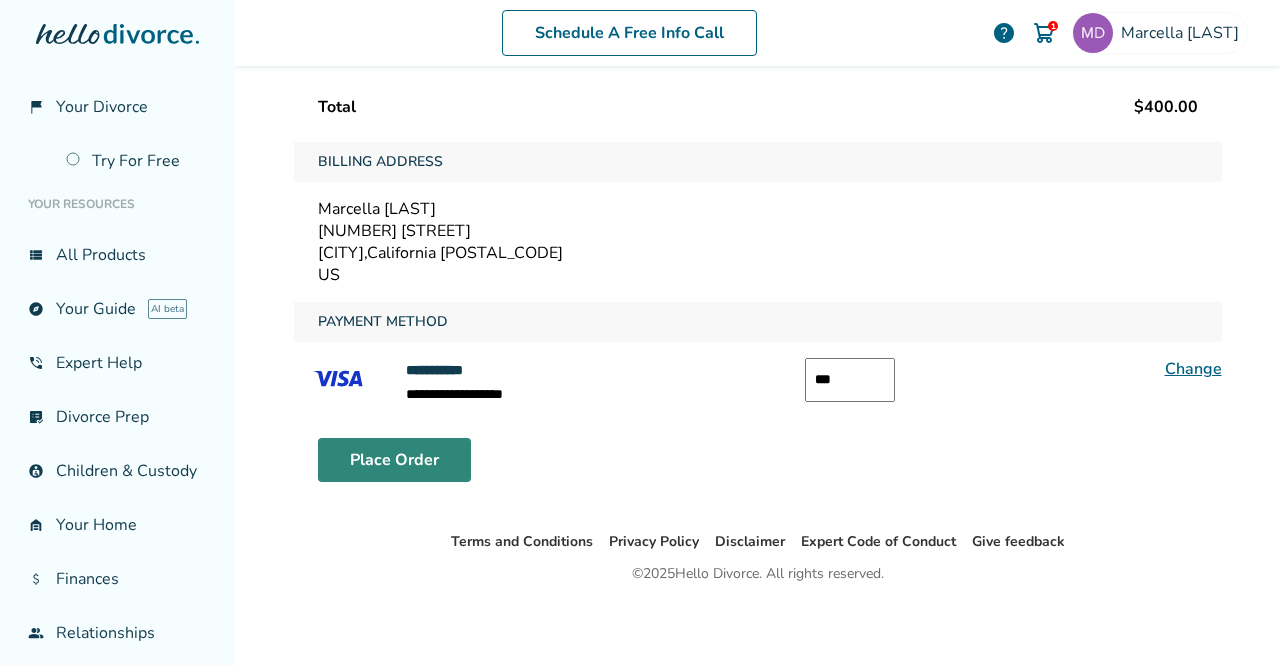 type on "***" 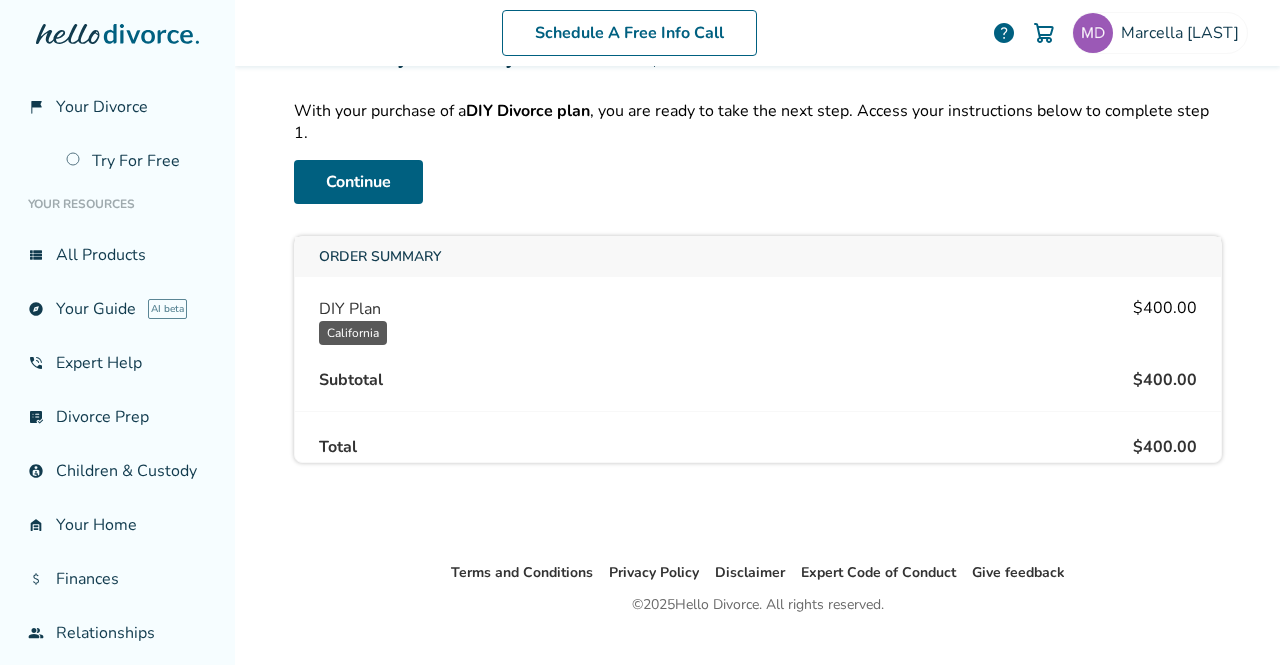 scroll, scrollTop: 0, scrollLeft: 0, axis: both 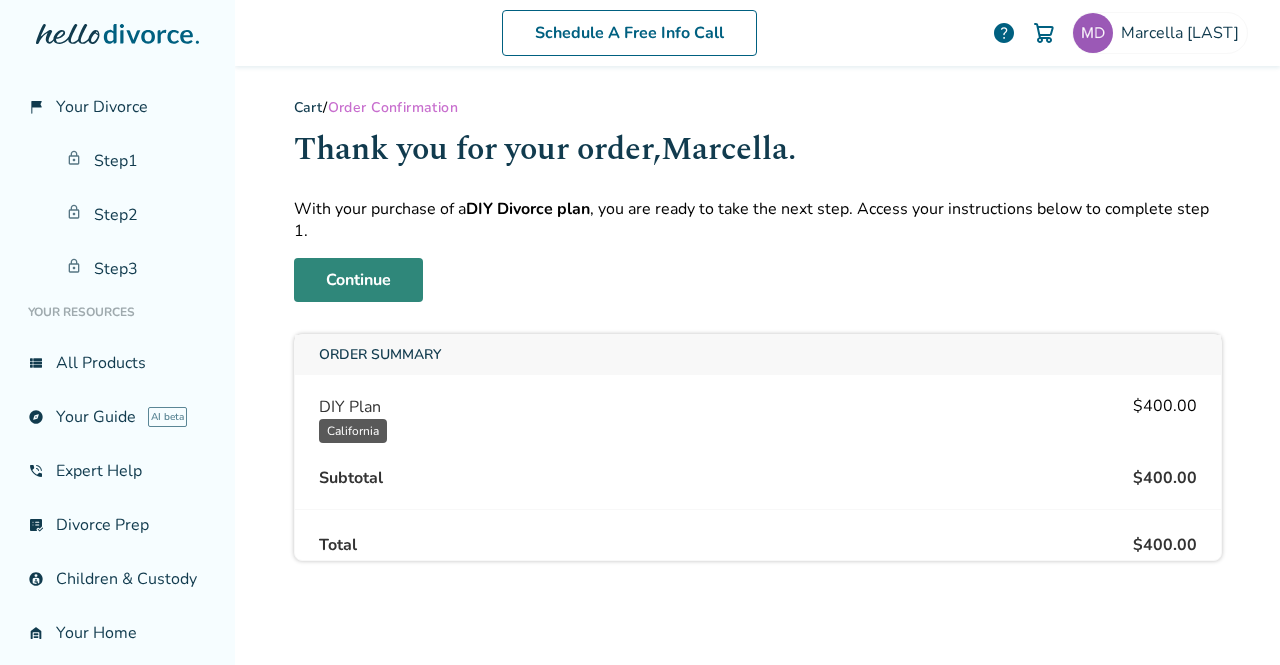 click on "Continue" at bounding box center [358, 280] 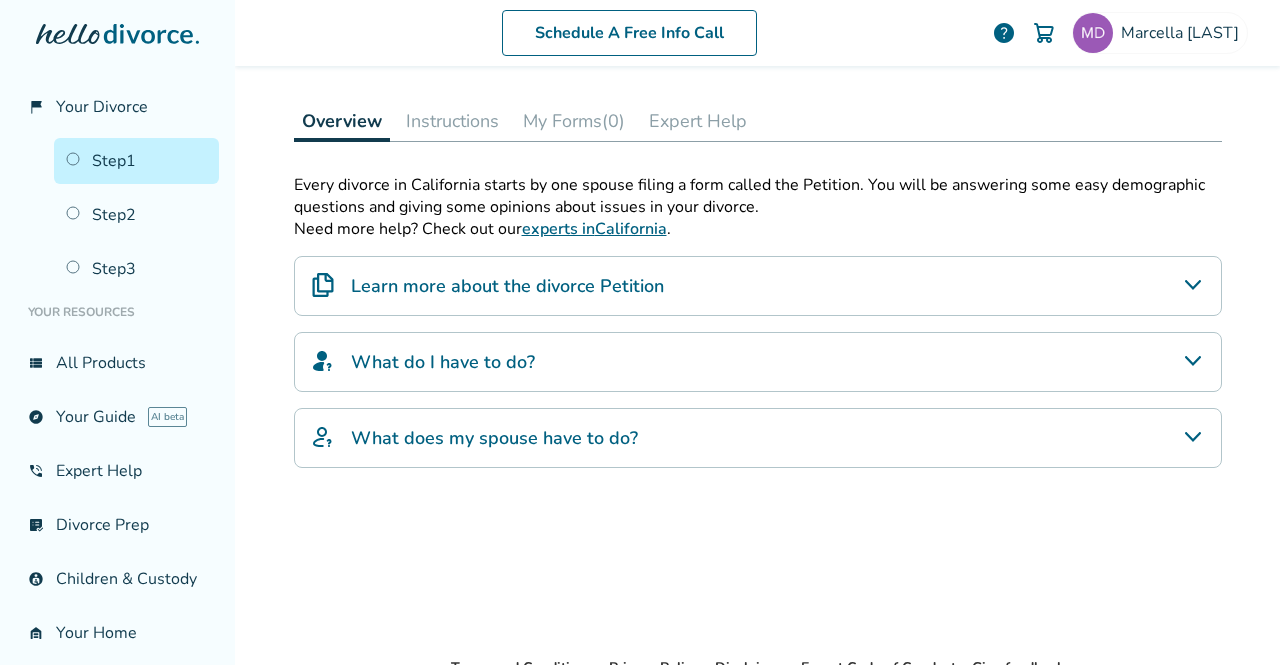 scroll, scrollTop: 208, scrollLeft: 0, axis: vertical 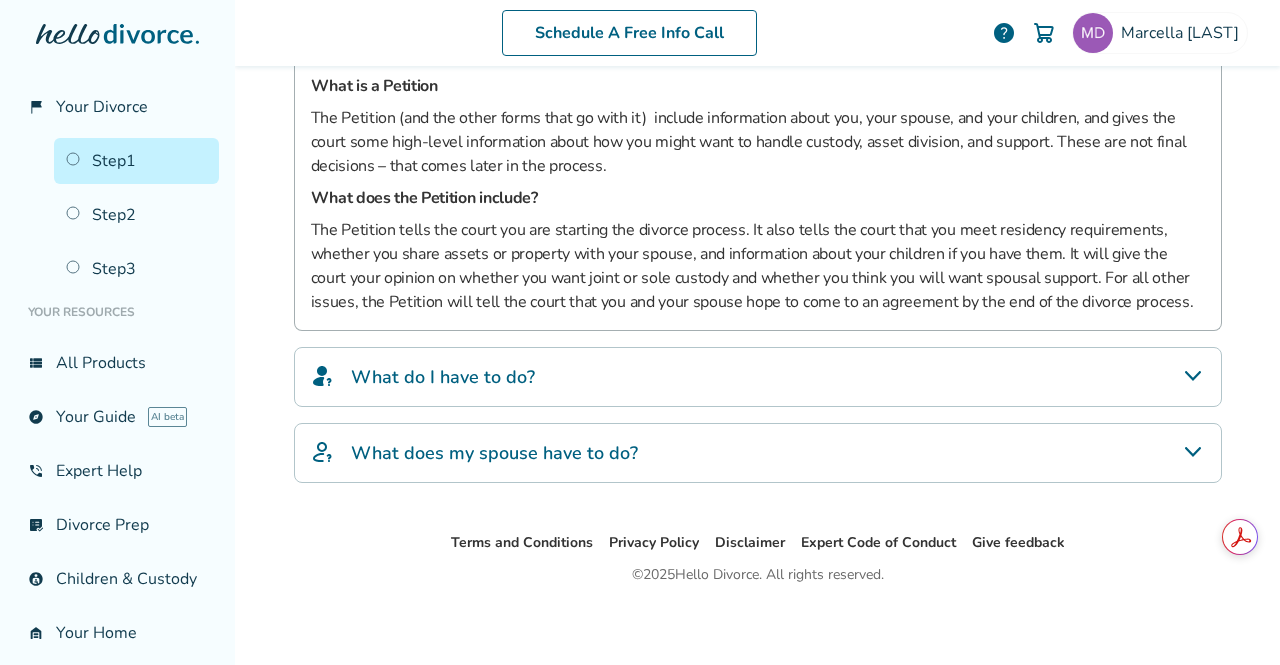 click on "What do I have to do?" at bounding box center [758, 377] 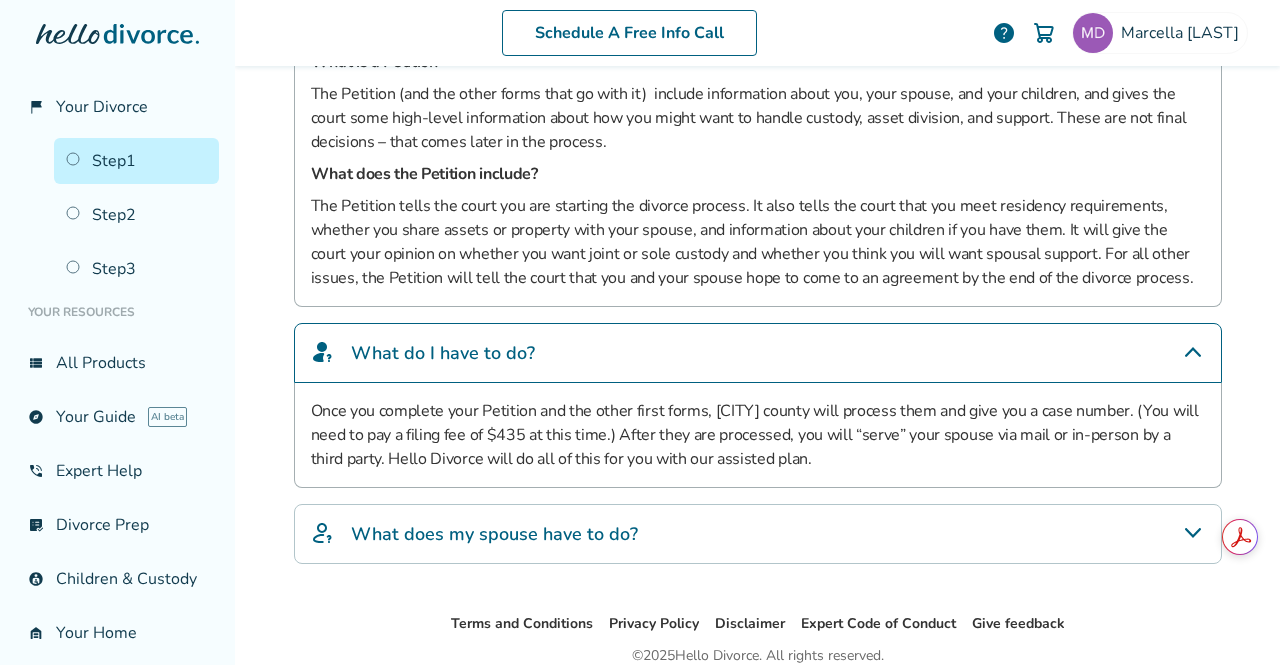 scroll, scrollTop: 492, scrollLeft: 0, axis: vertical 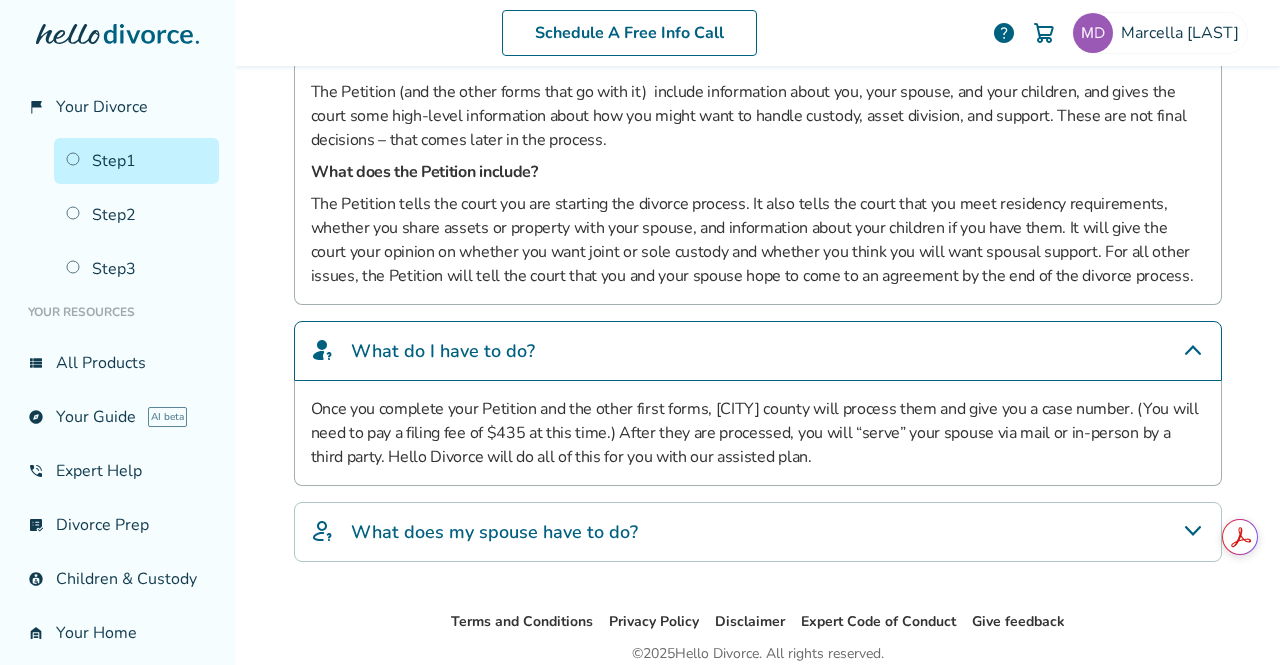 click on "What does my spouse have to do?" at bounding box center [758, 532] 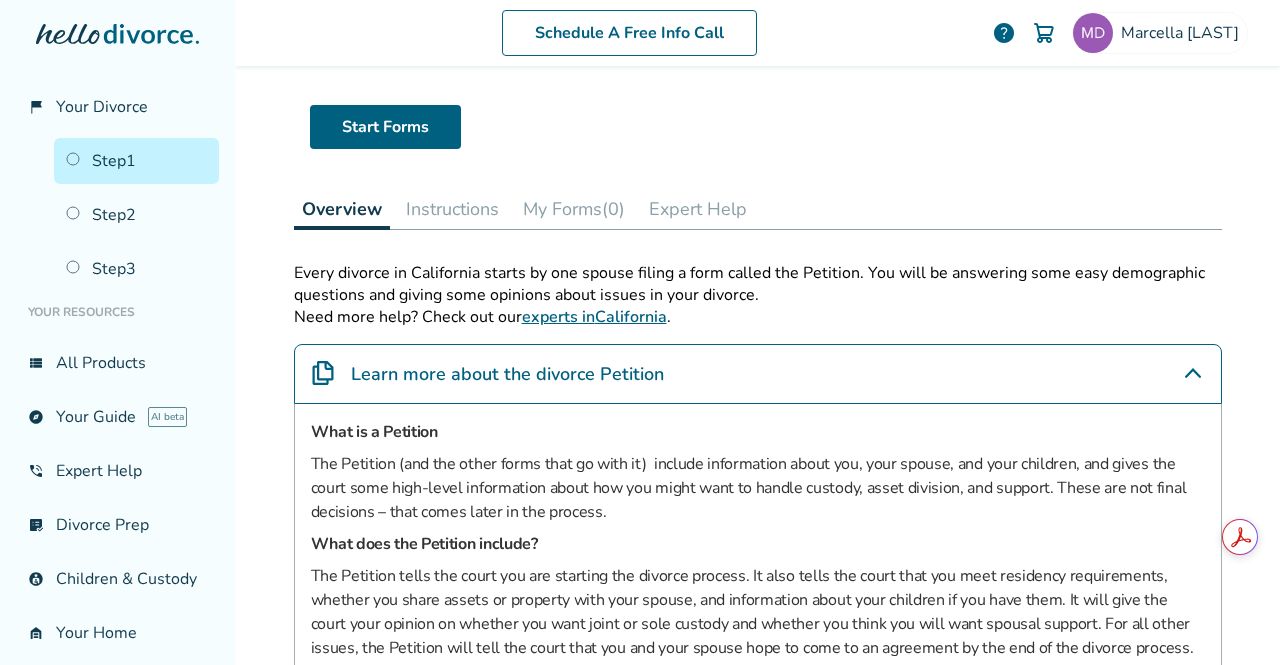 scroll, scrollTop: 0, scrollLeft: 0, axis: both 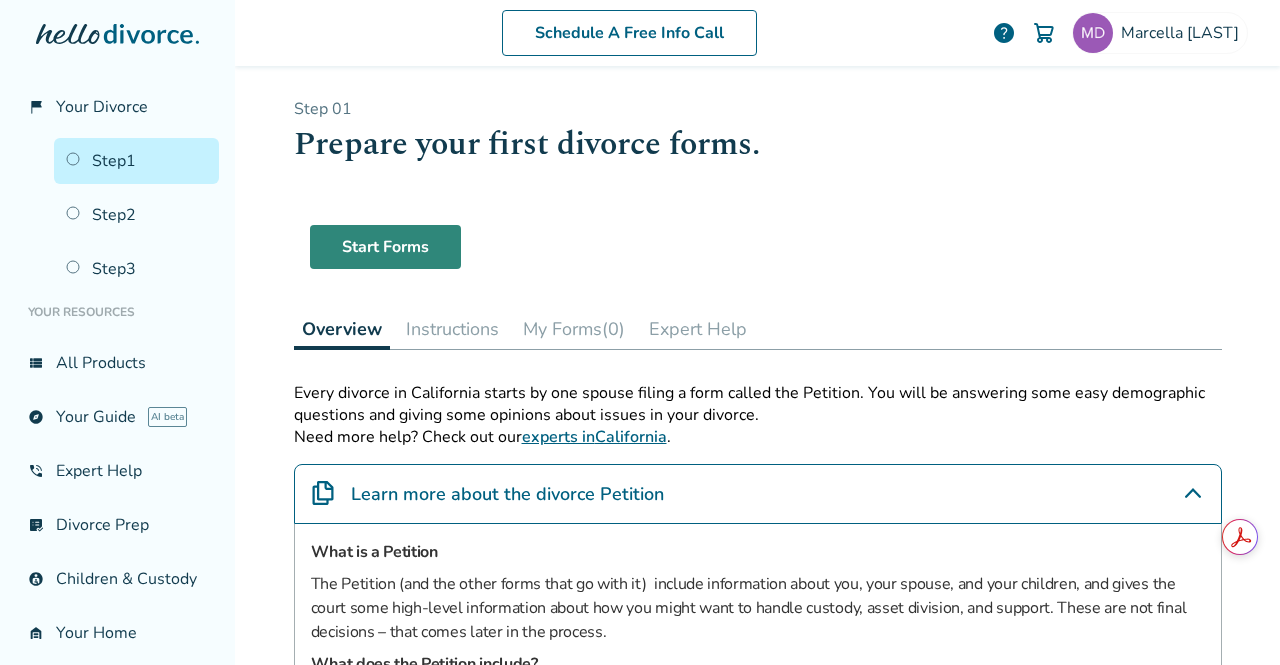 click on "Start Forms" at bounding box center [385, 247] 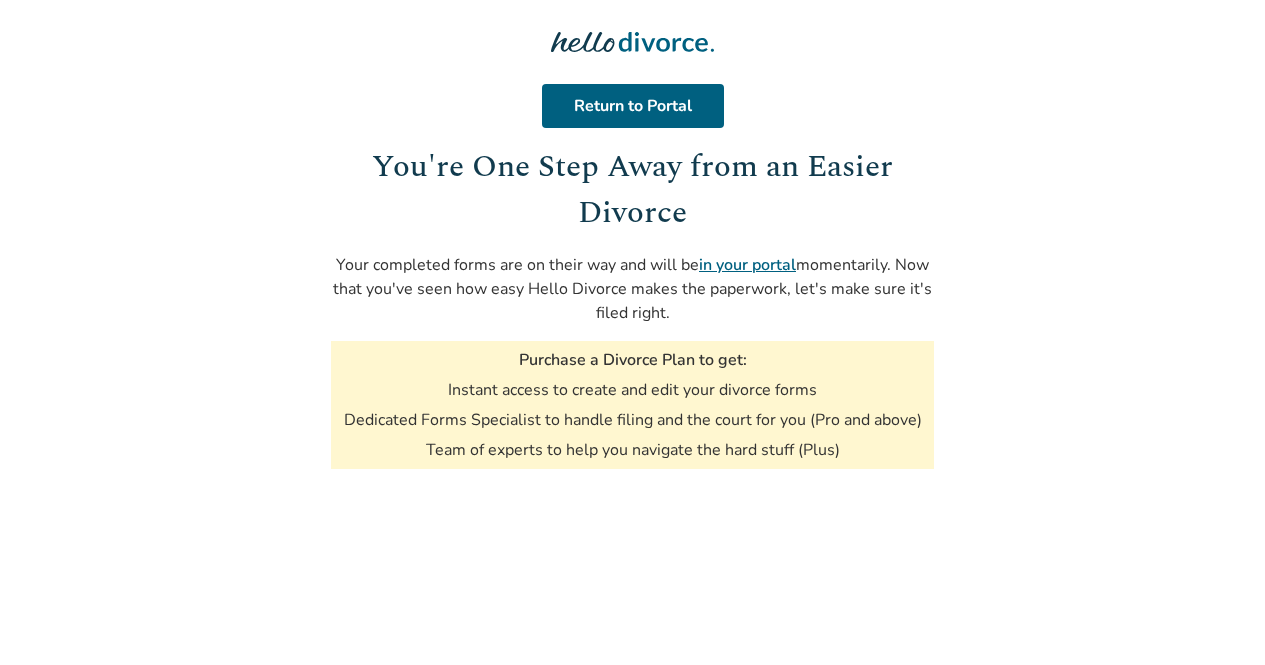 scroll, scrollTop: 0, scrollLeft: 0, axis: both 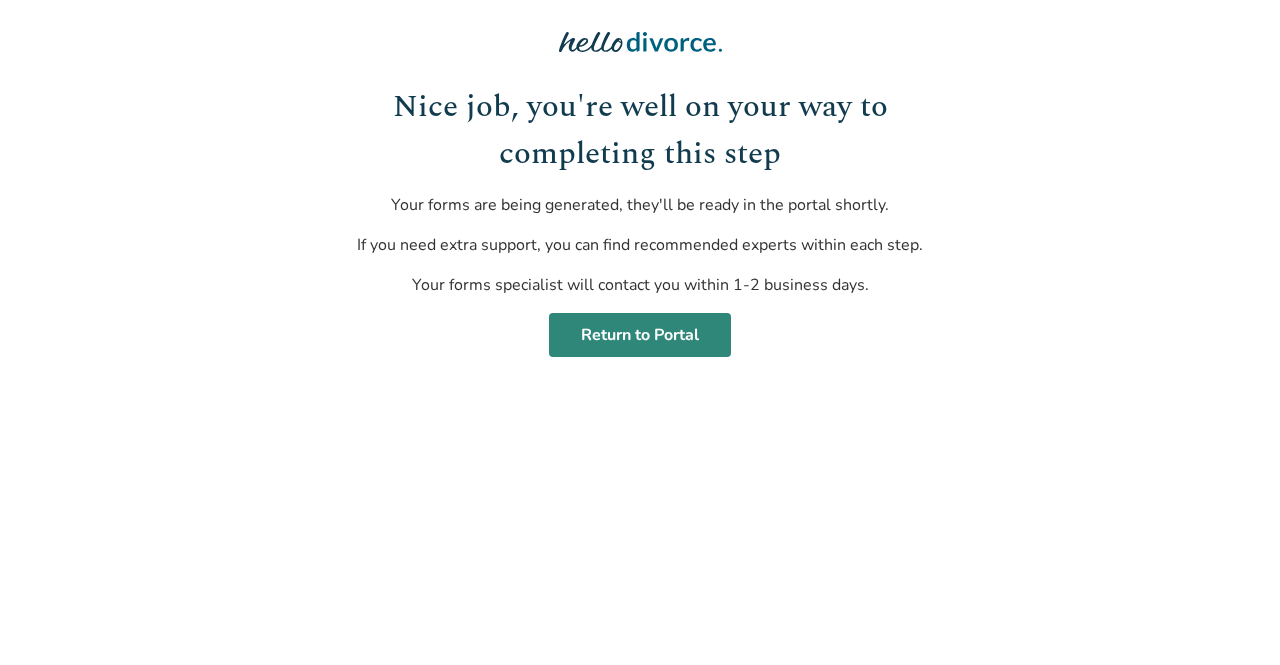 click on "Return to Portal" at bounding box center (640, 335) 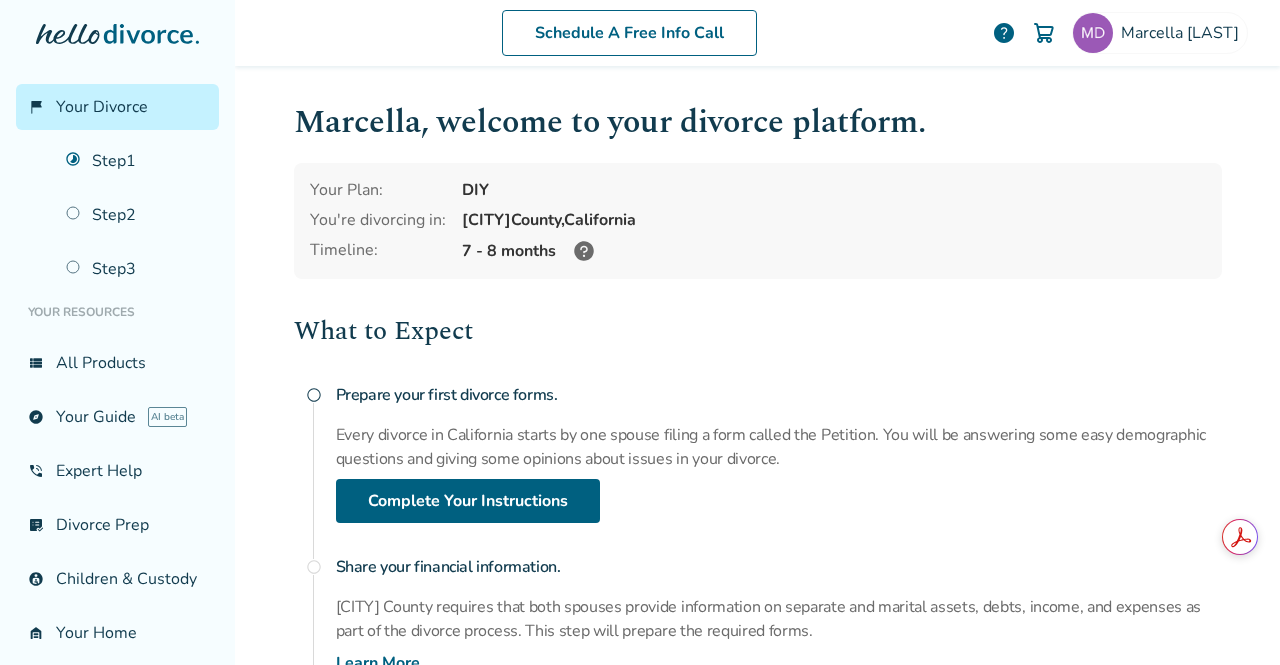click 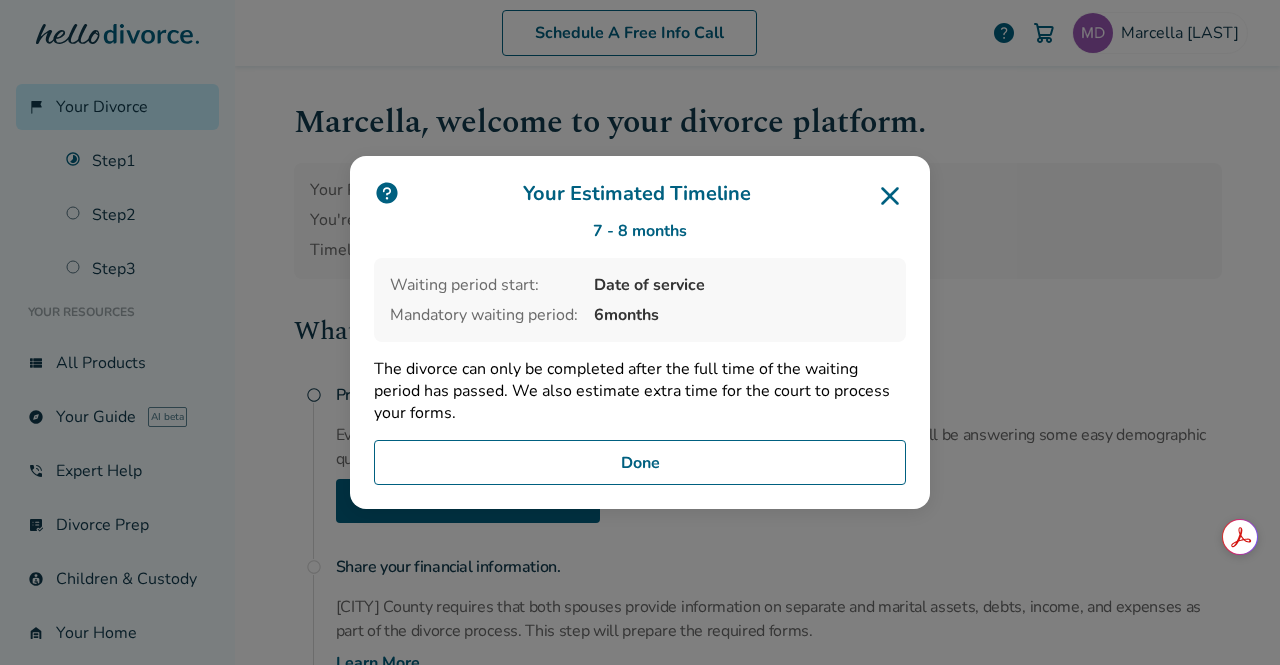 click on "Done" at bounding box center [640, 463] 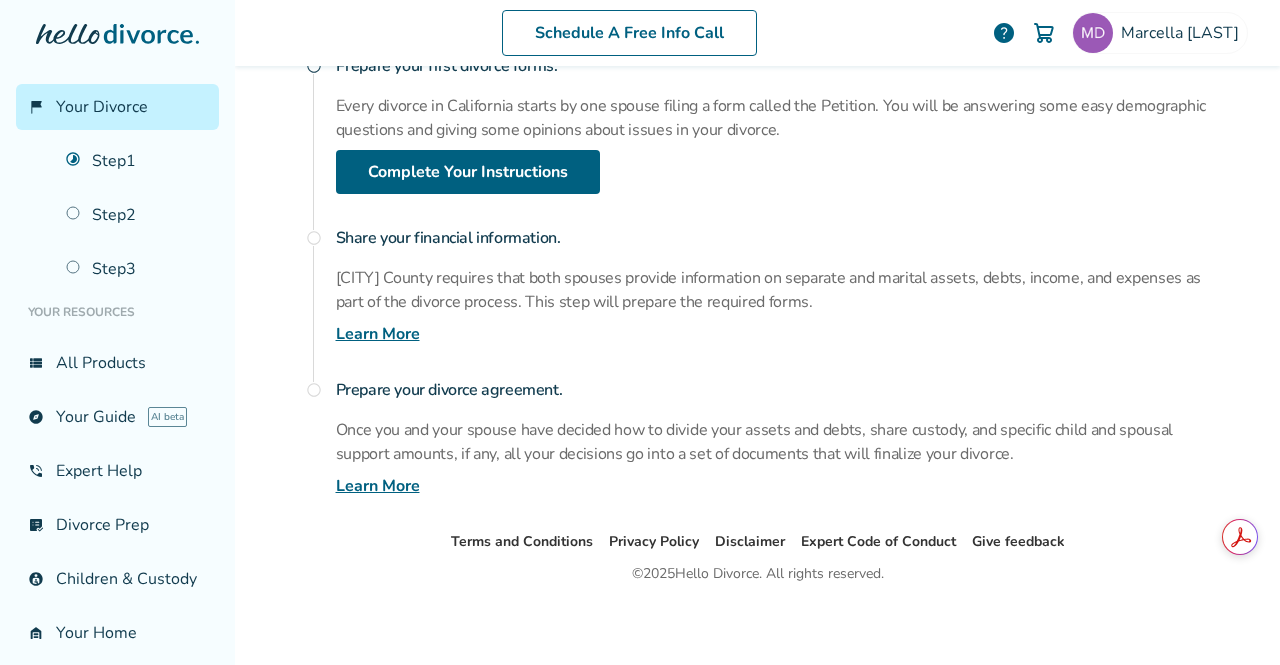 scroll, scrollTop: 0, scrollLeft: 0, axis: both 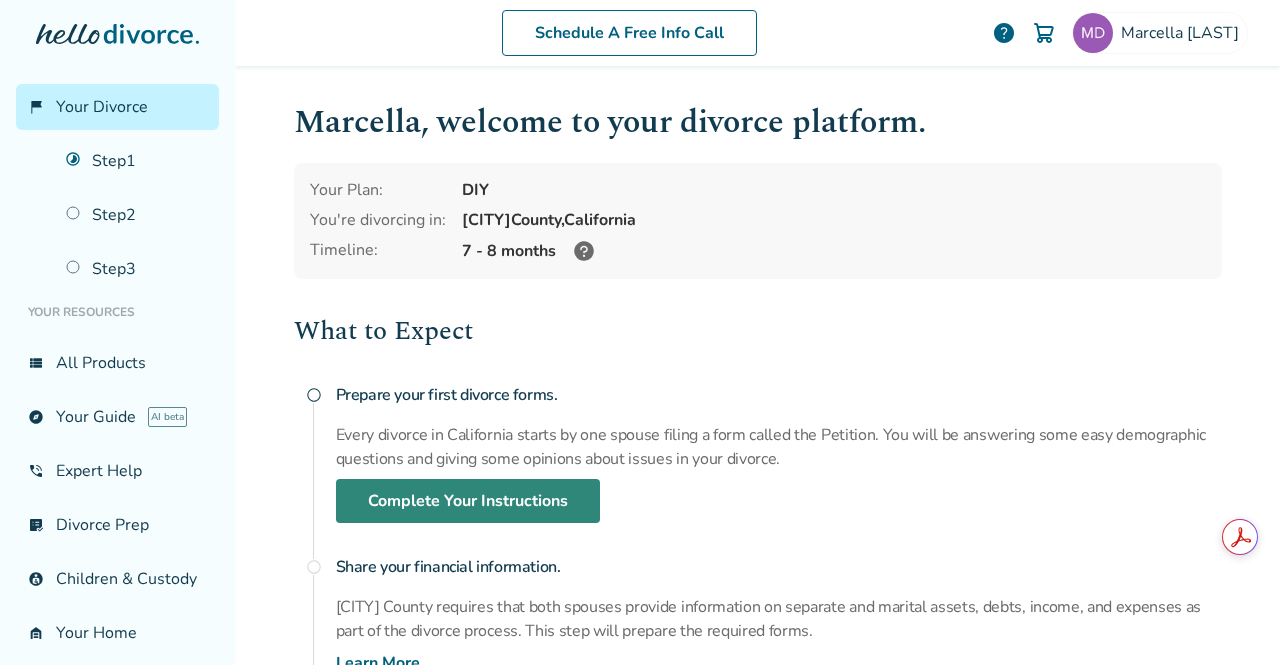 click on "Complete Your Instructions" at bounding box center (468, 501) 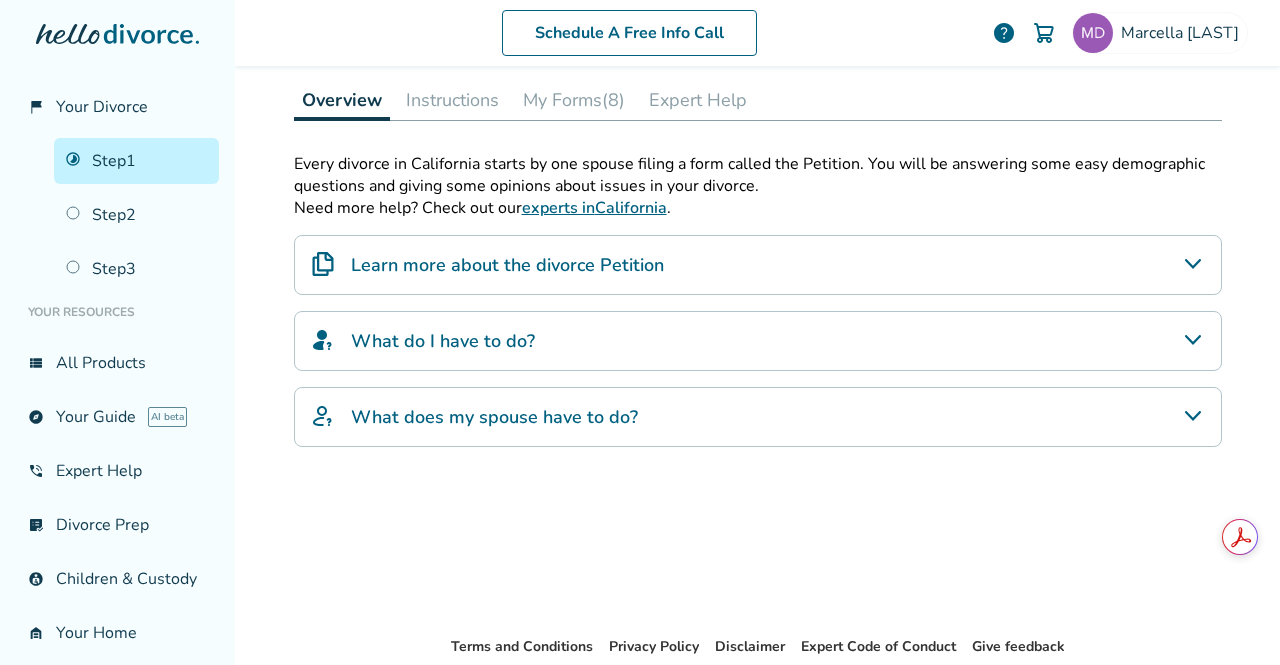 scroll, scrollTop: 0, scrollLeft: 0, axis: both 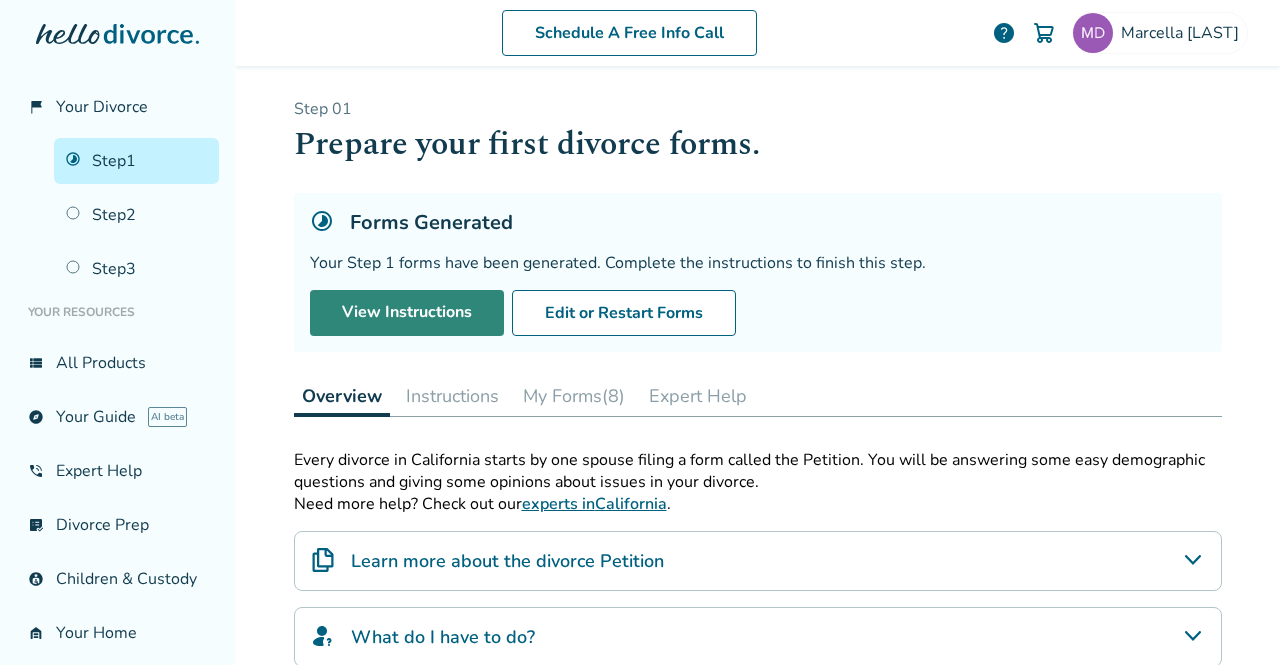 click on "View Instructions" at bounding box center (407, 313) 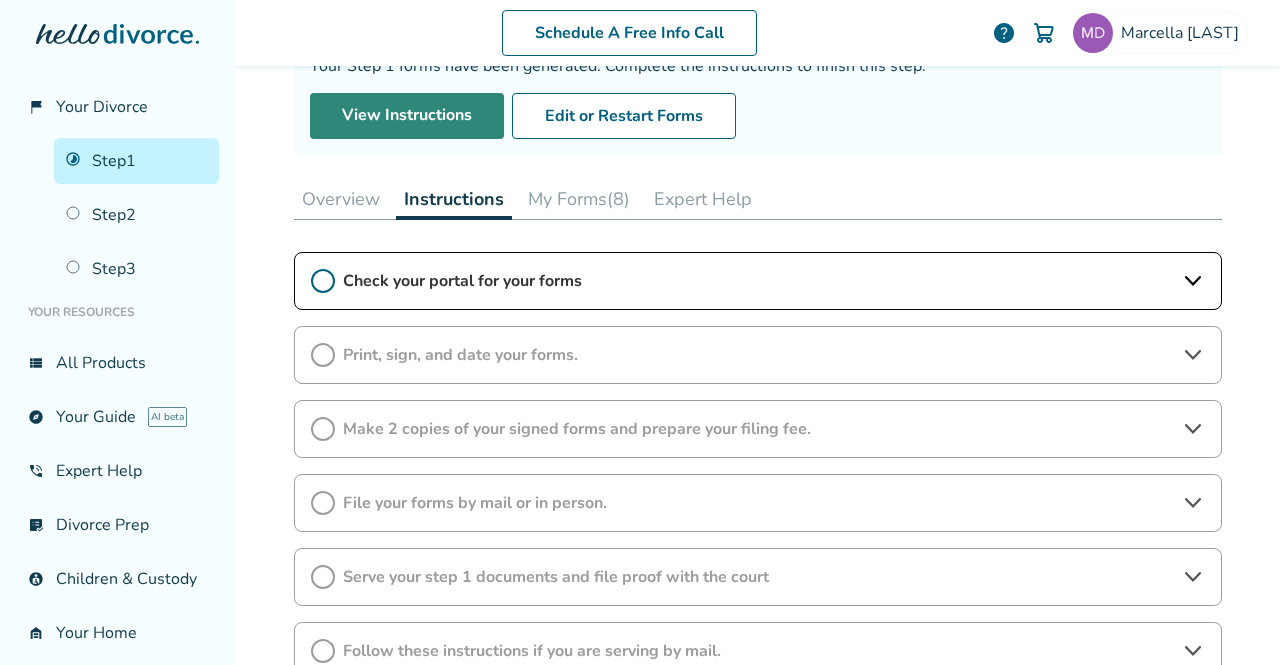 scroll, scrollTop: 196, scrollLeft: 0, axis: vertical 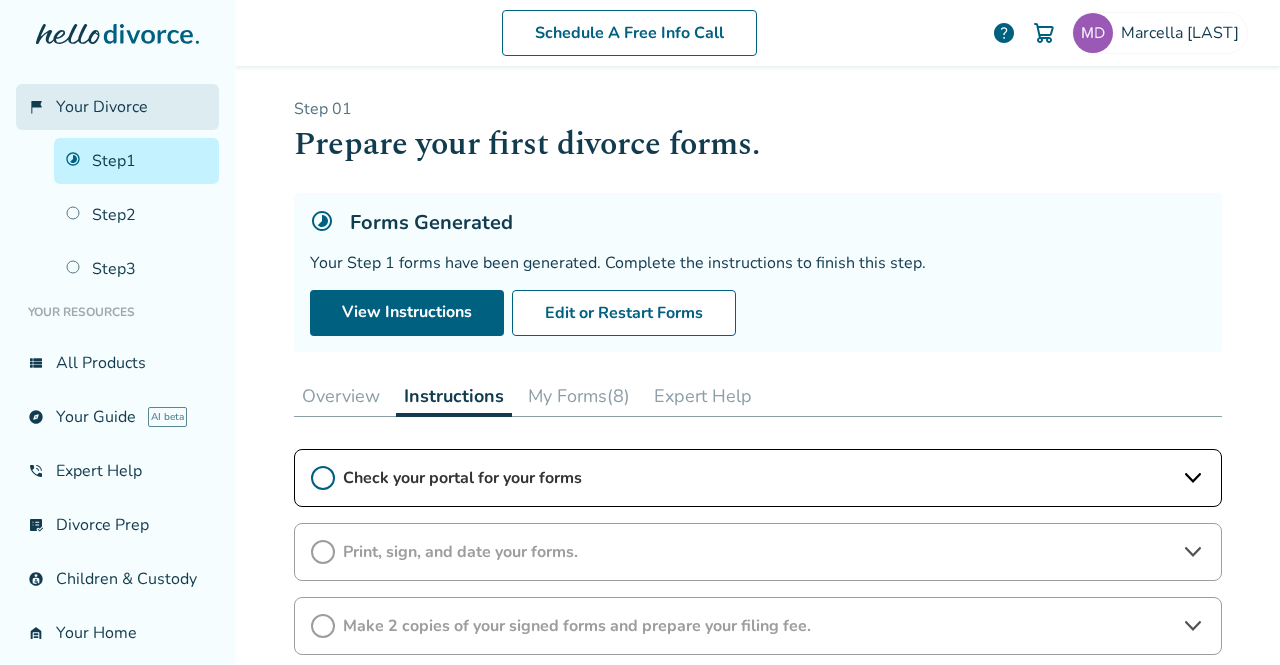 click on "Your Divorce" at bounding box center [102, 107] 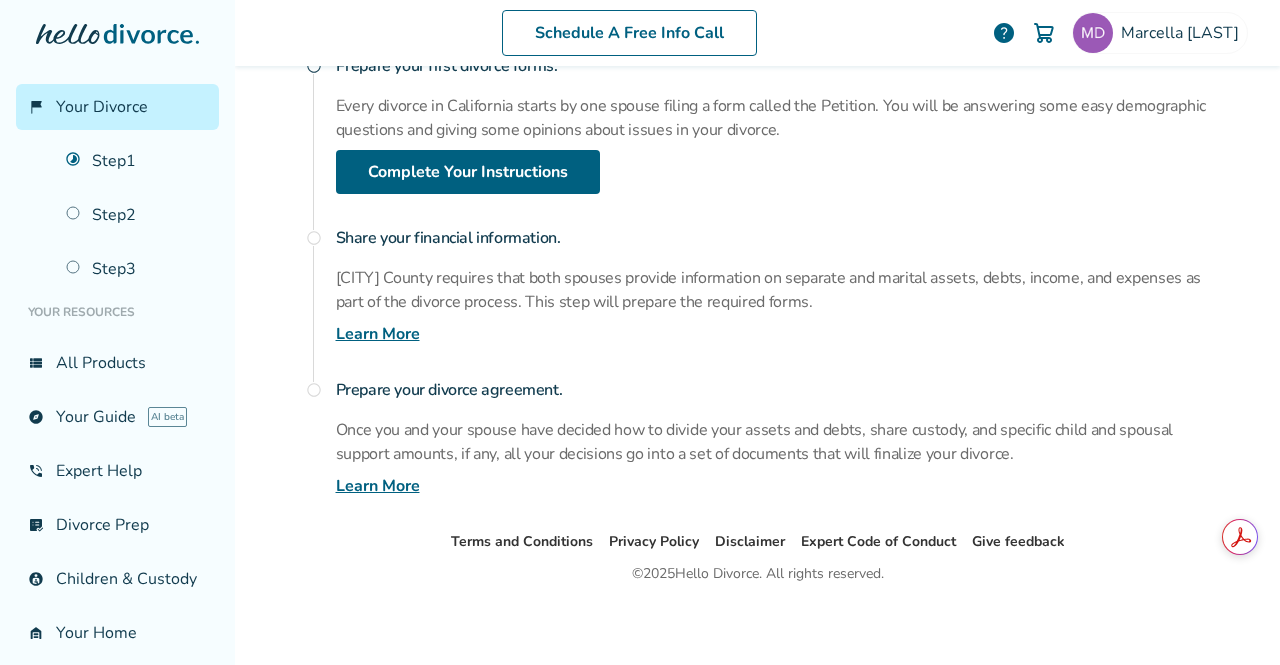 scroll, scrollTop: 0, scrollLeft: 0, axis: both 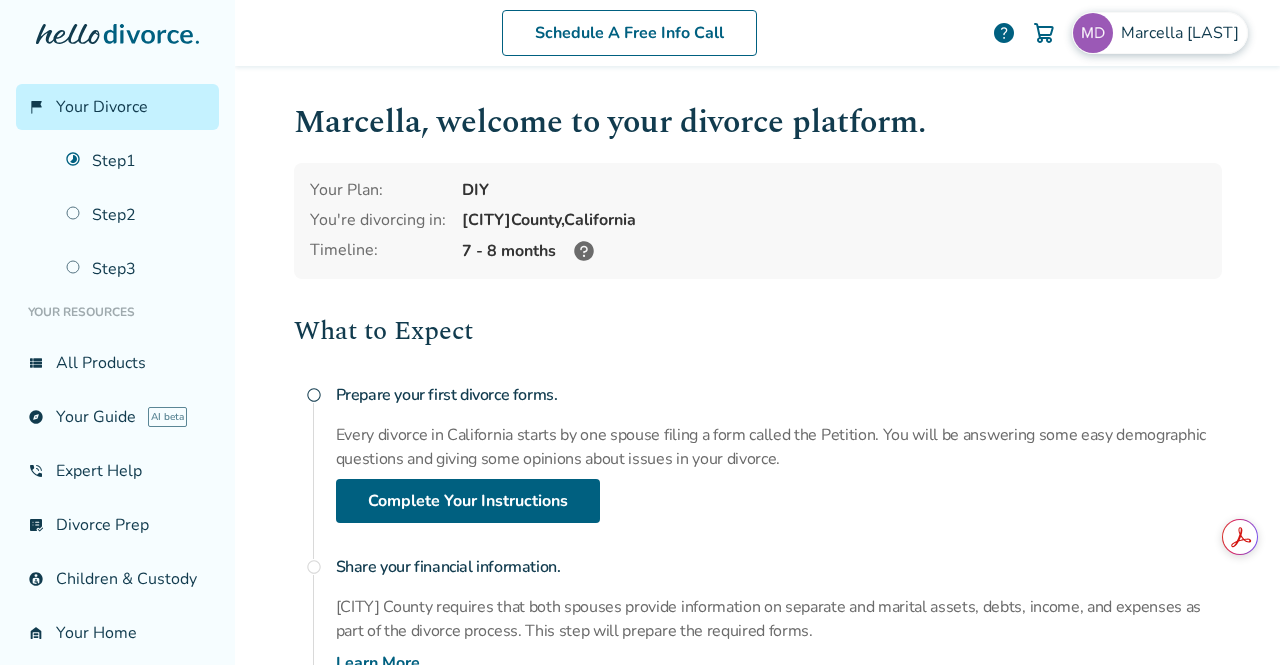 click at bounding box center [1093, 33] 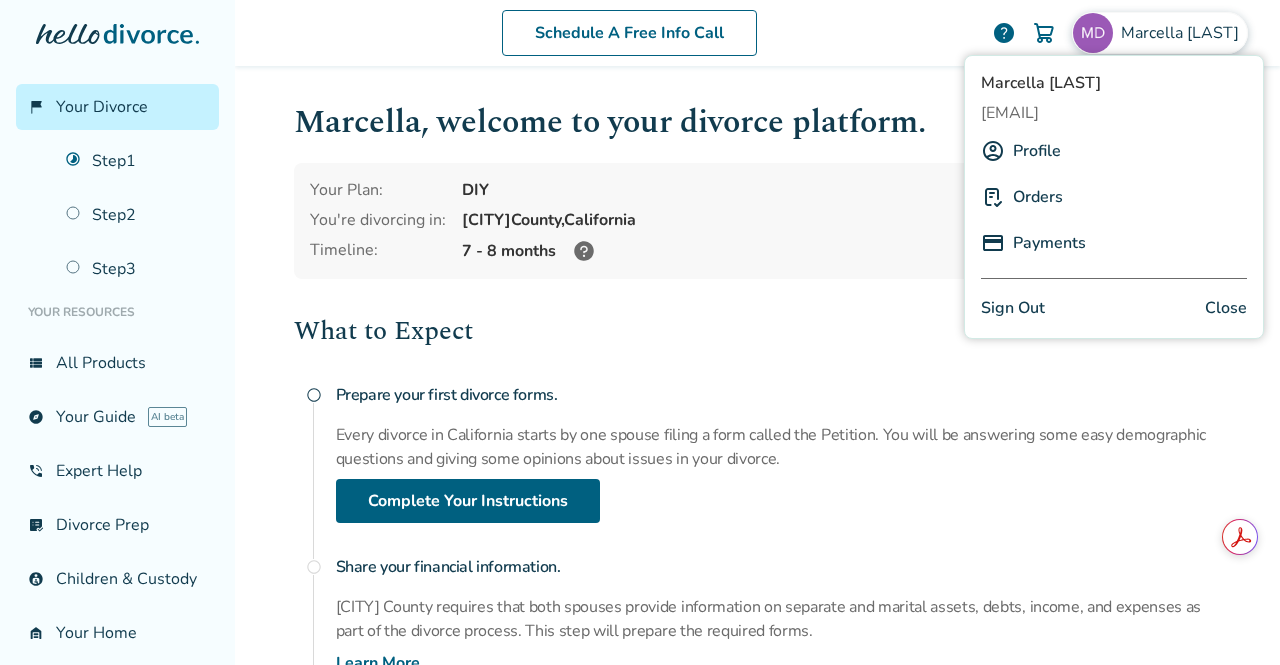 click on "Orders" at bounding box center [1038, 197] 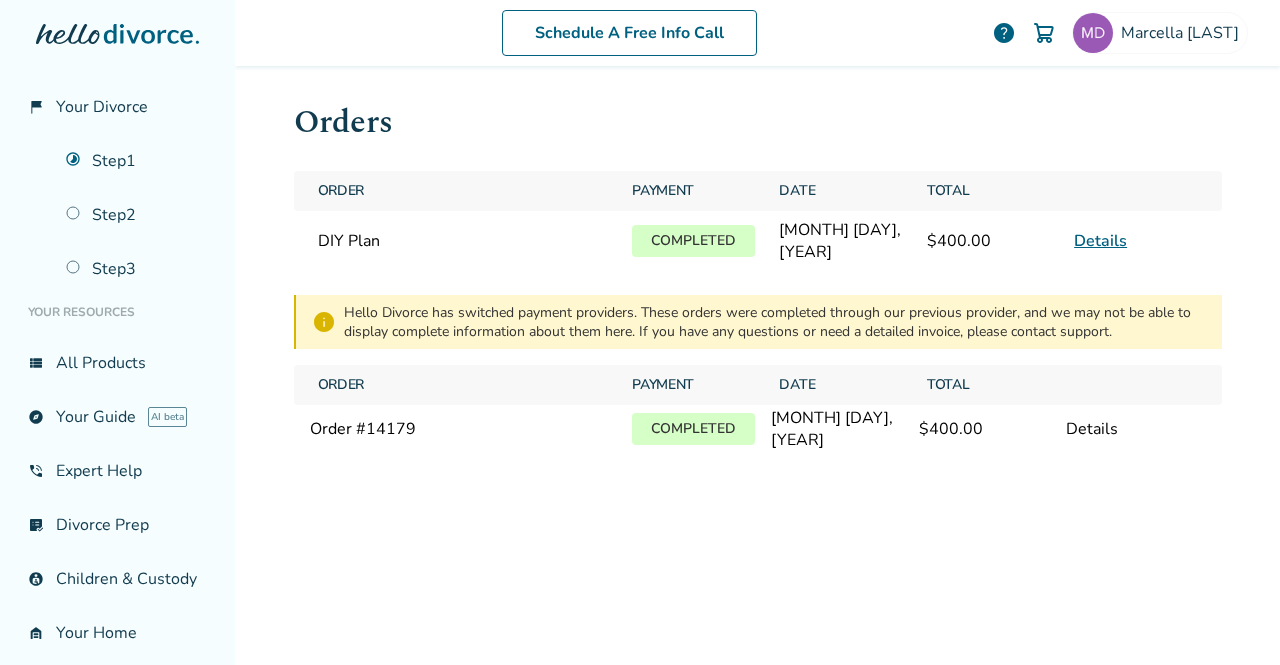 click on "Details" at bounding box center [1100, 241] 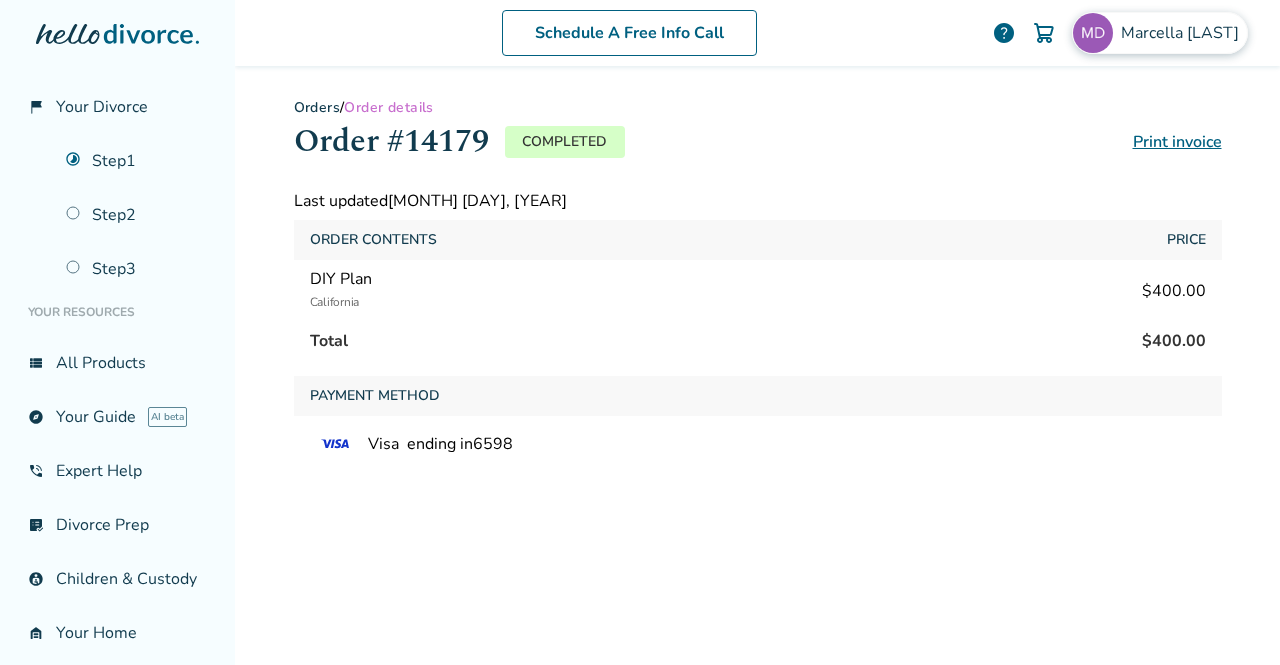 click on "Marcella   Davidson" at bounding box center (1184, 33) 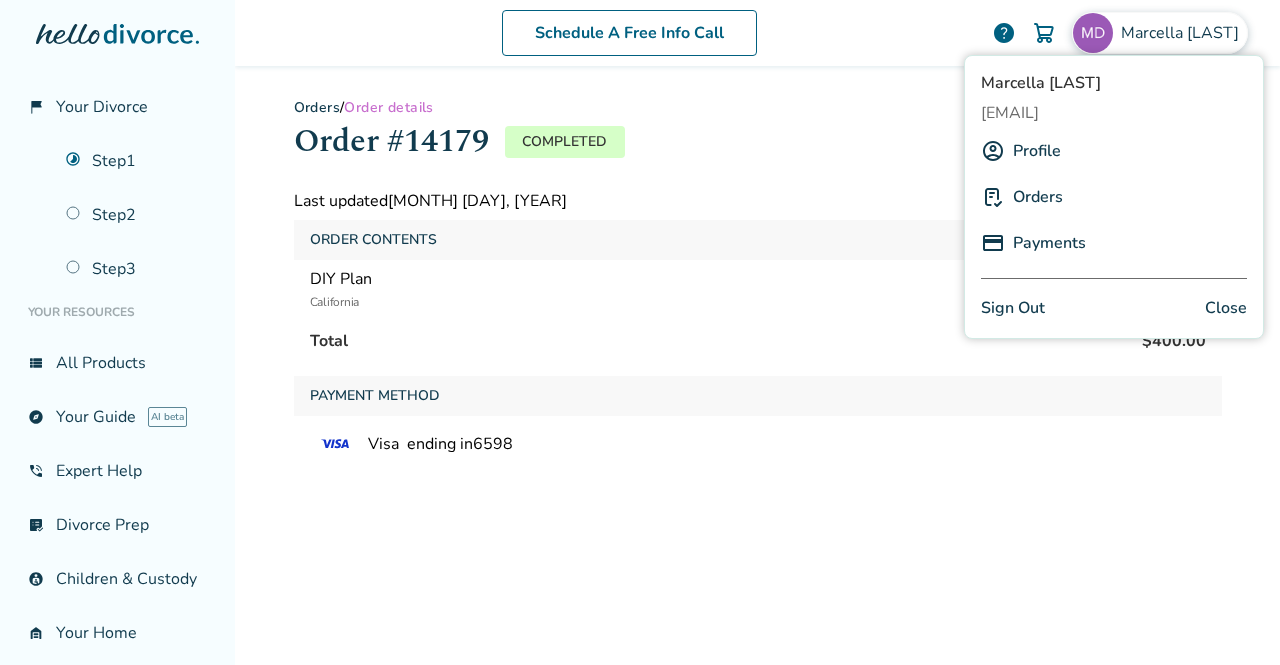 click on "Profile" at bounding box center [1037, 151] 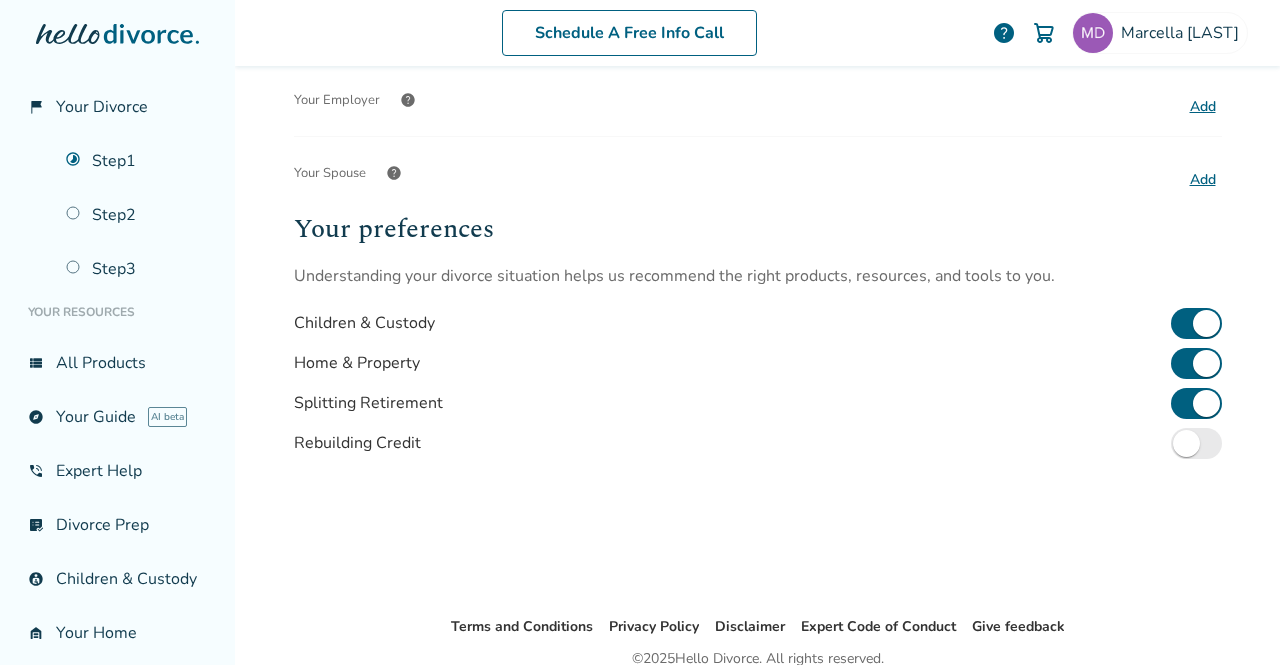 scroll, scrollTop: 0, scrollLeft: 0, axis: both 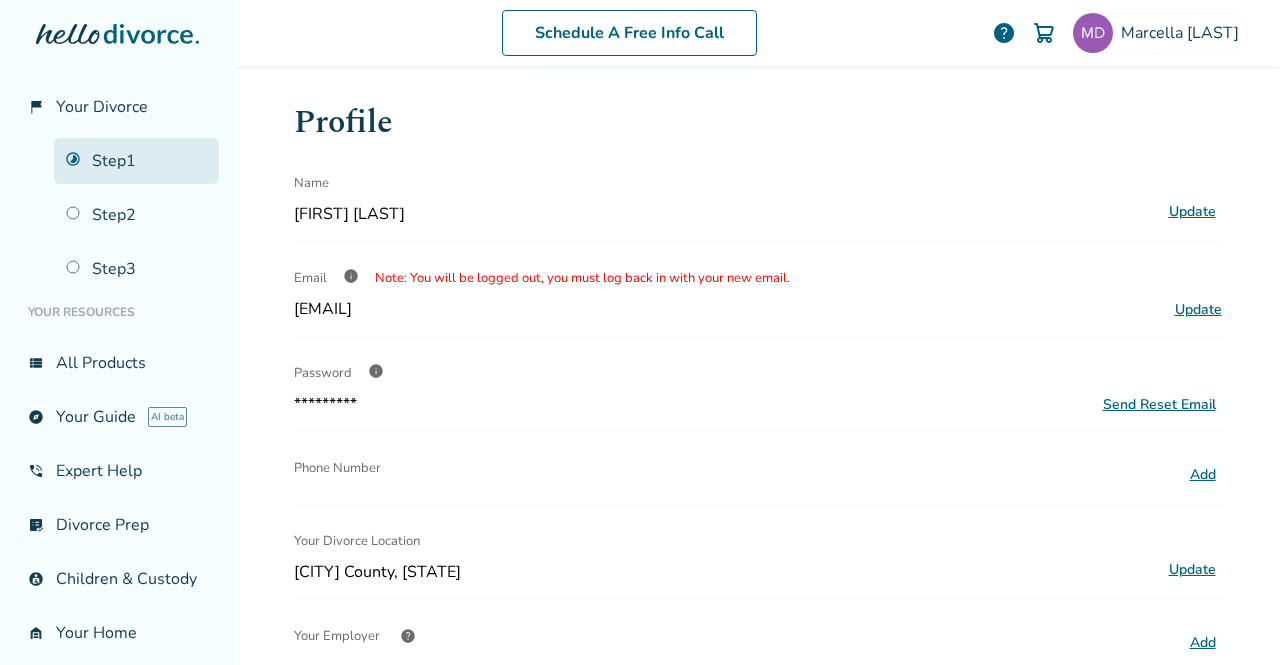 click on "Step  1" at bounding box center (136, 161) 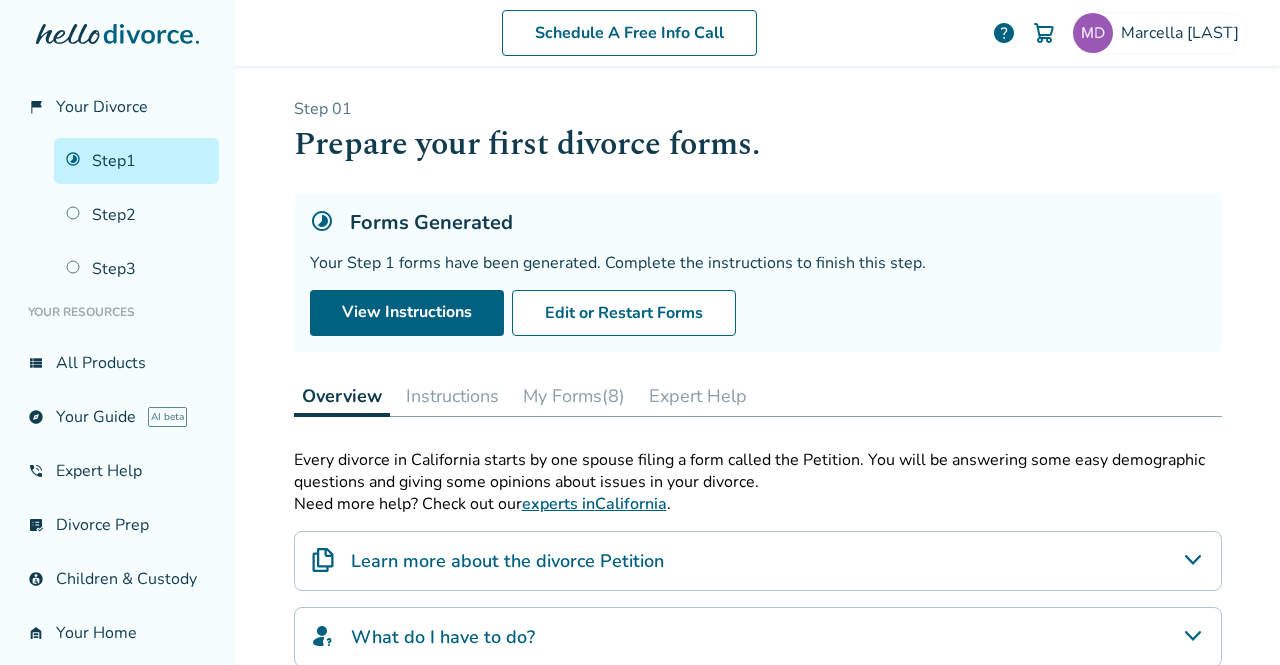 click on "My Forms  (8)" at bounding box center [574, 396] 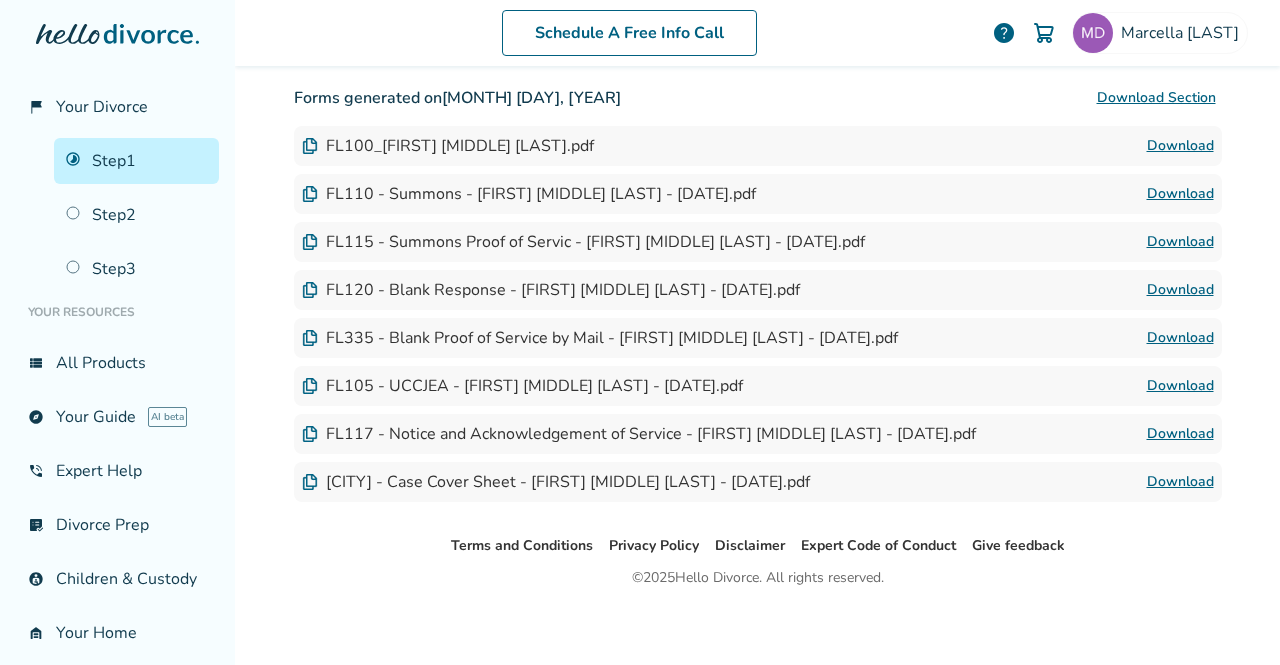scroll, scrollTop: 557, scrollLeft: 0, axis: vertical 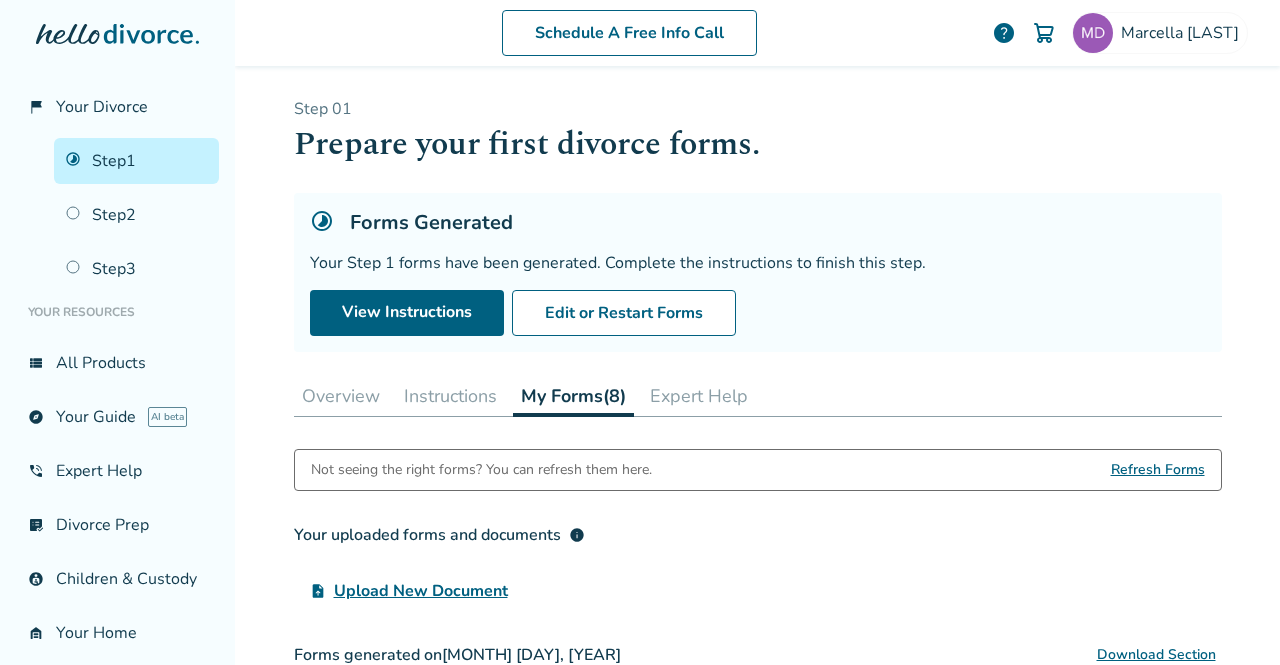 click on "Instructions" at bounding box center [450, 396] 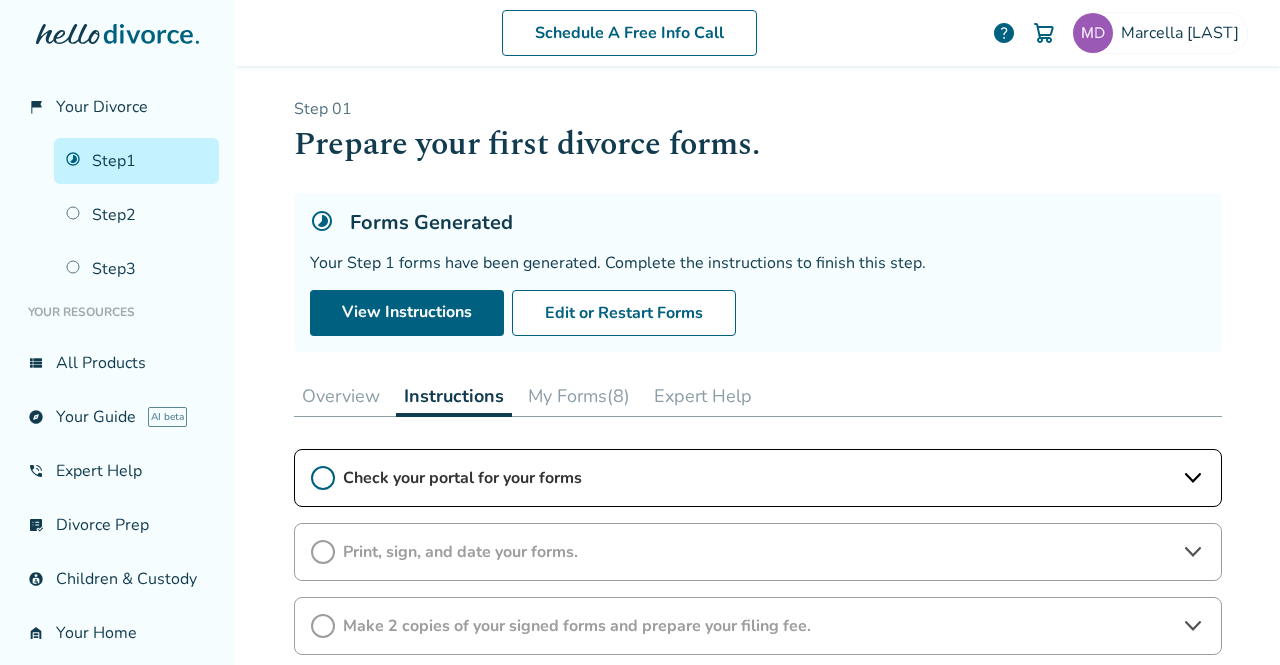 scroll, scrollTop: 91, scrollLeft: 0, axis: vertical 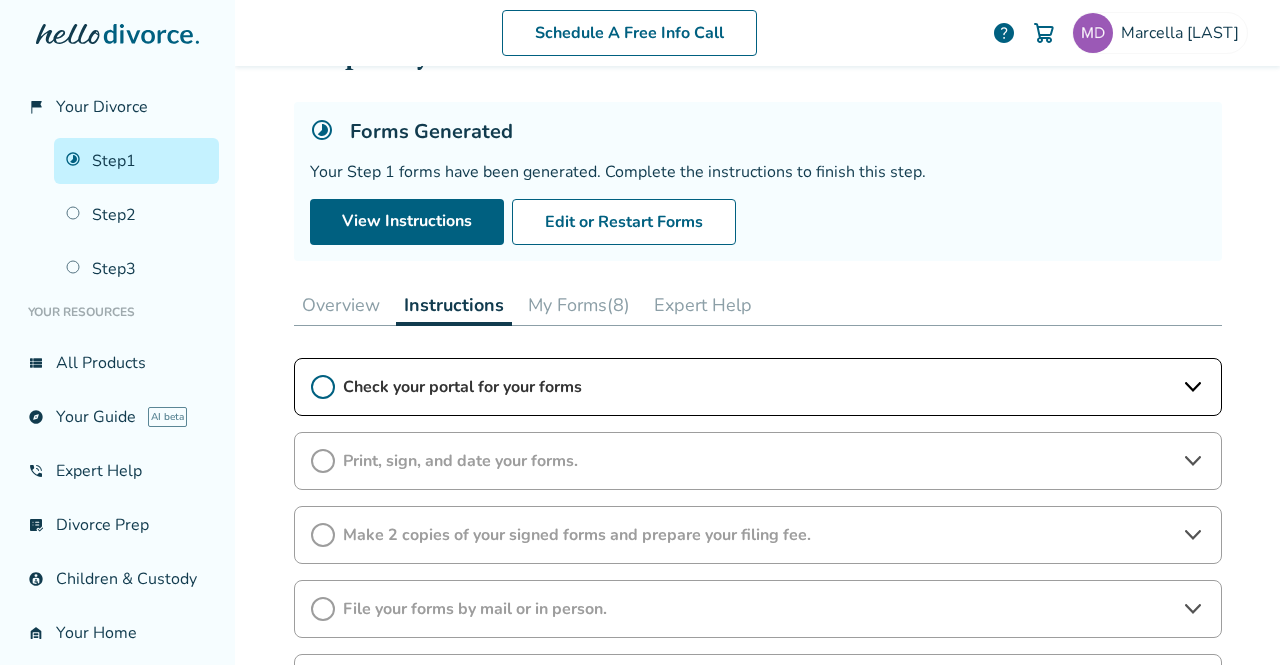 click on "Check your portal for your forms" at bounding box center [758, 387] 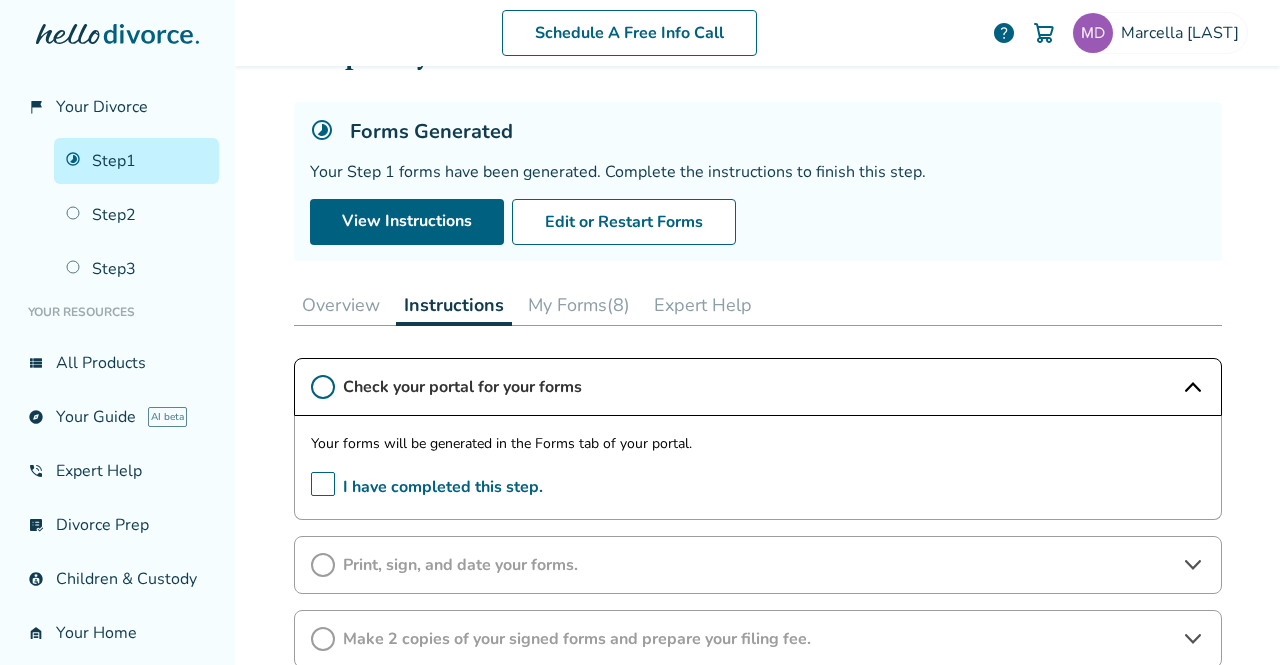 click 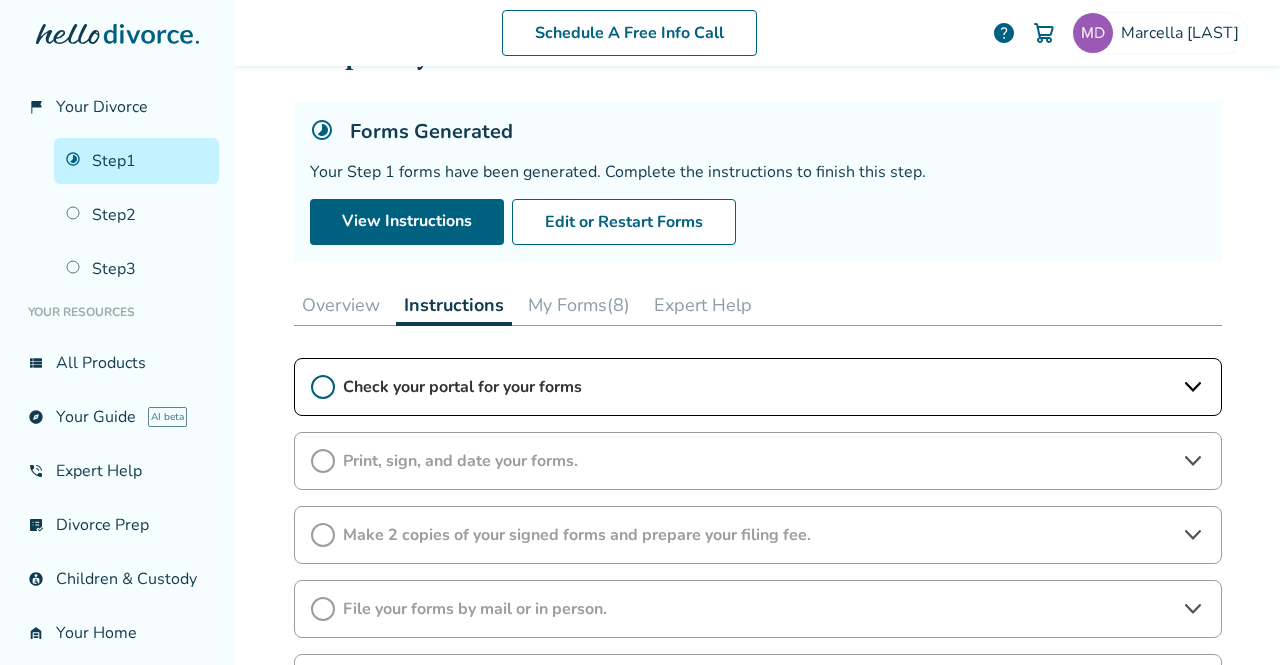 click 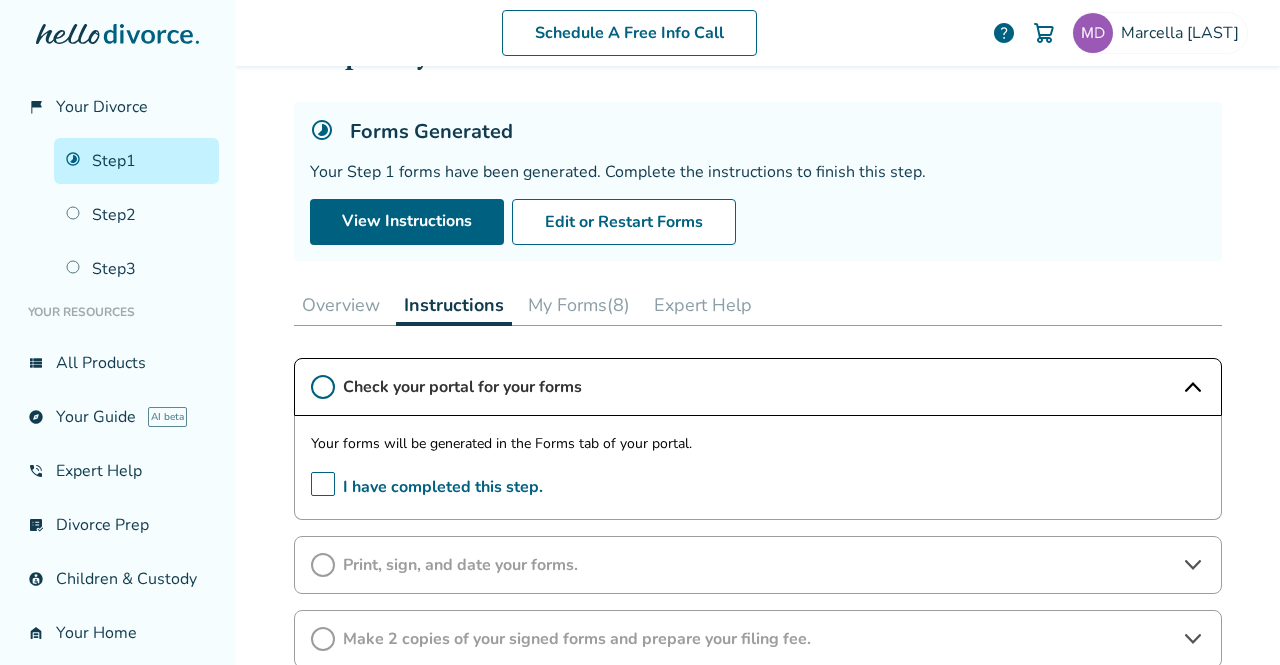 click on "I have completed this step." at bounding box center (427, 487) 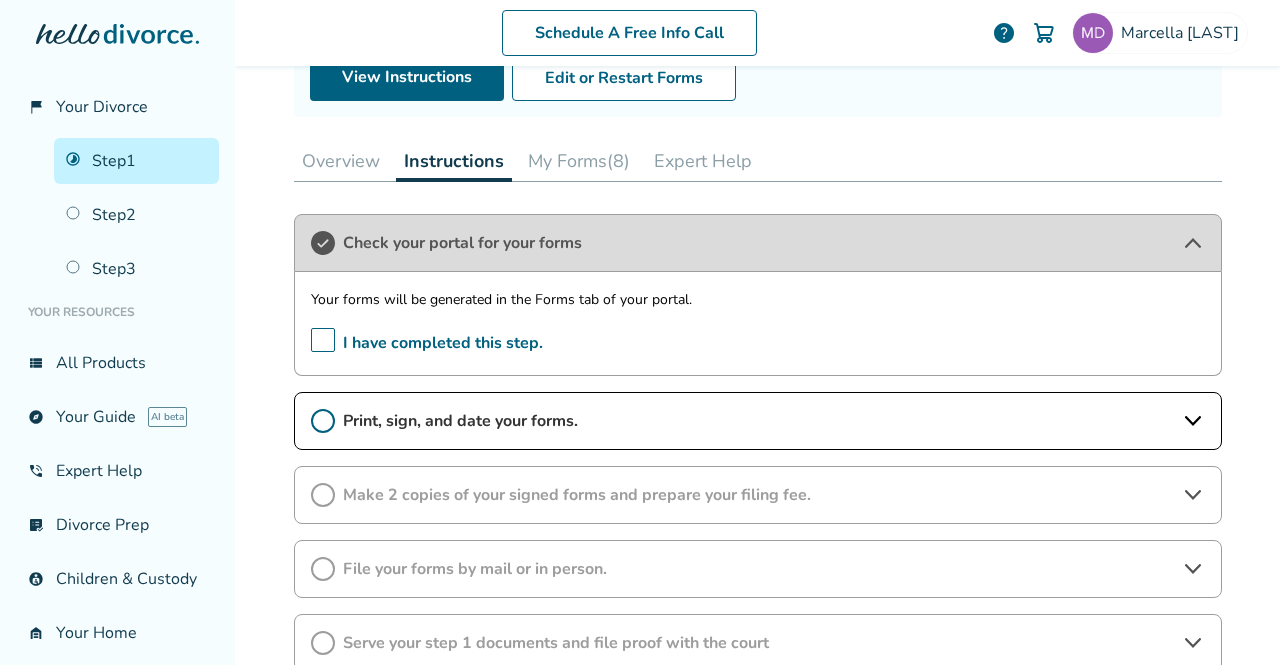 scroll, scrollTop: 234, scrollLeft: 0, axis: vertical 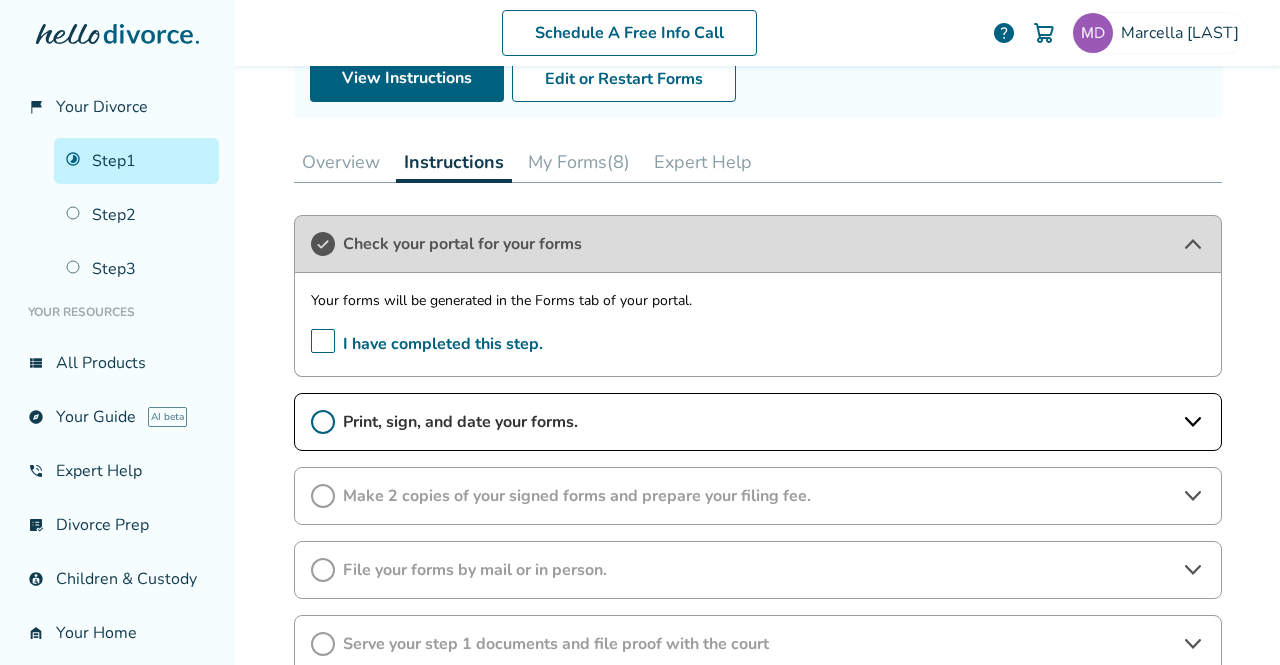 click on "Print, sign, and date your forms." at bounding box center [758, 422] 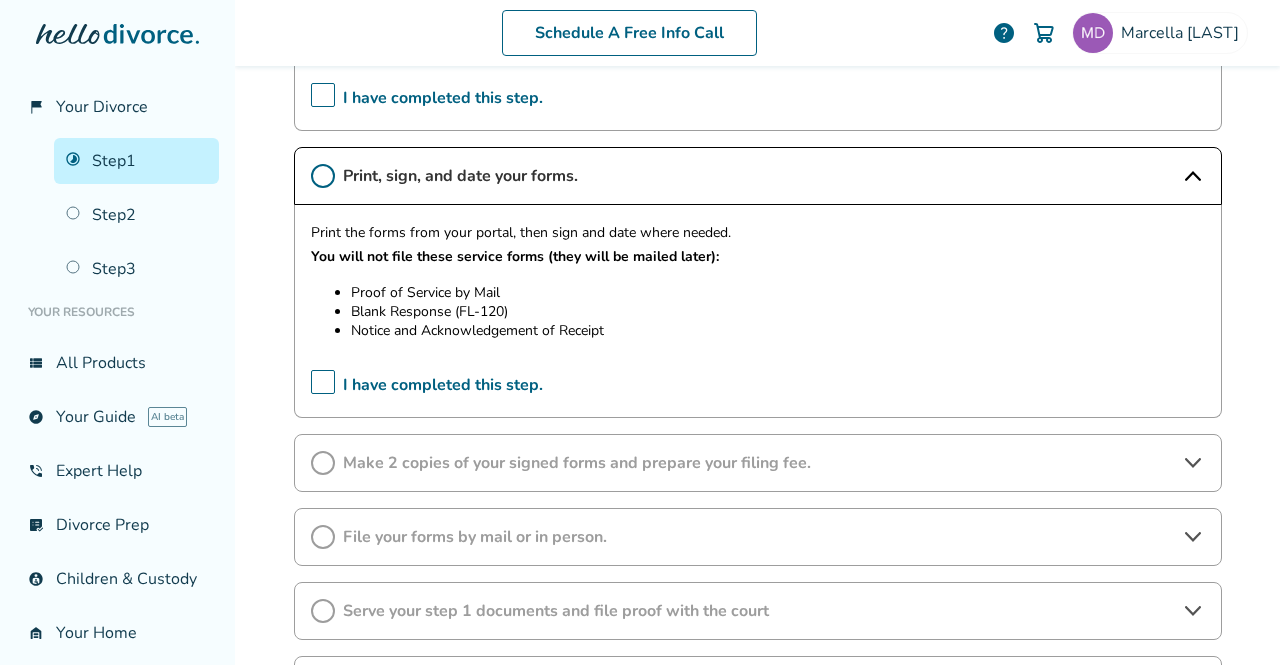 scroll, scrollTop: 533, scrollLeft: 0, axis: vertical 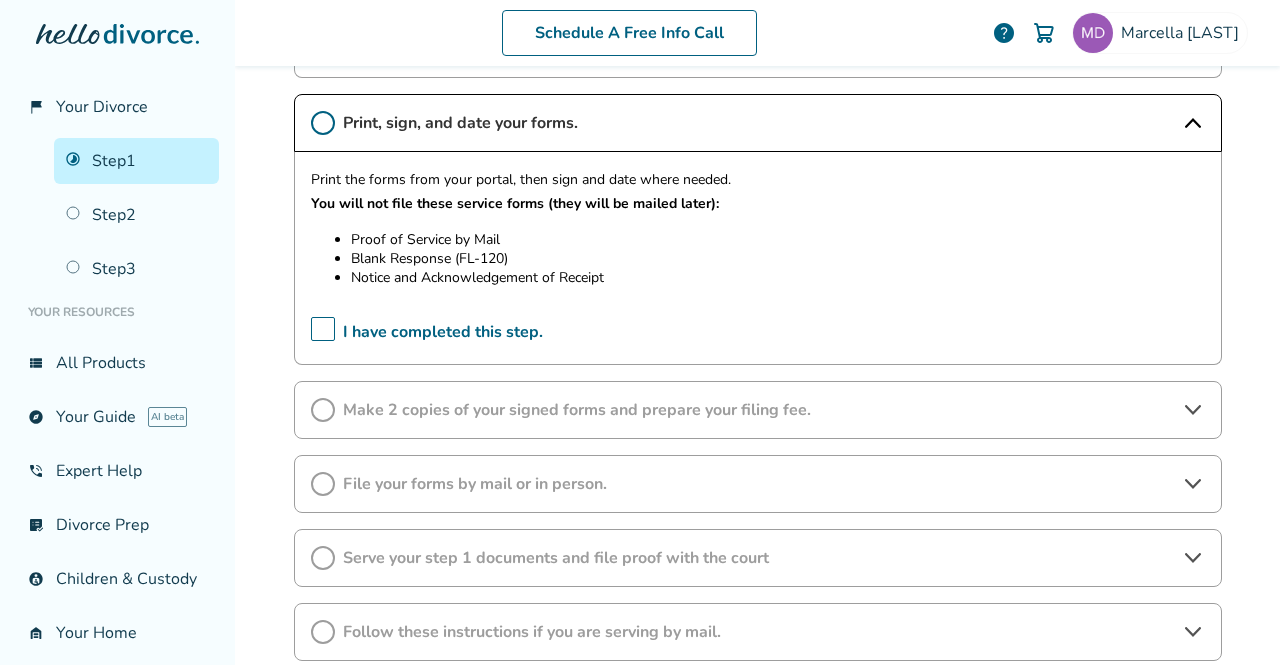click on "Make 2 copies of your signed forms and prepare your filing fee." at bounding box center [758, 410] 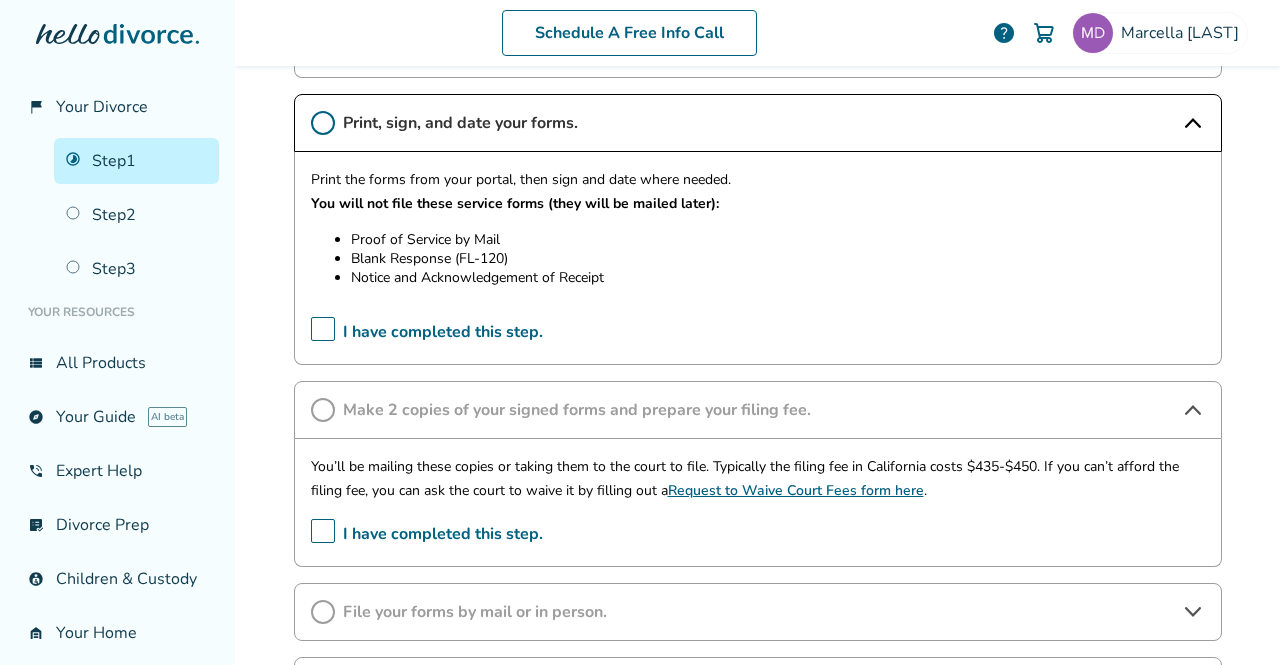 click on "Request to Waive Court Fees form here" at bounding box center (796, 490) 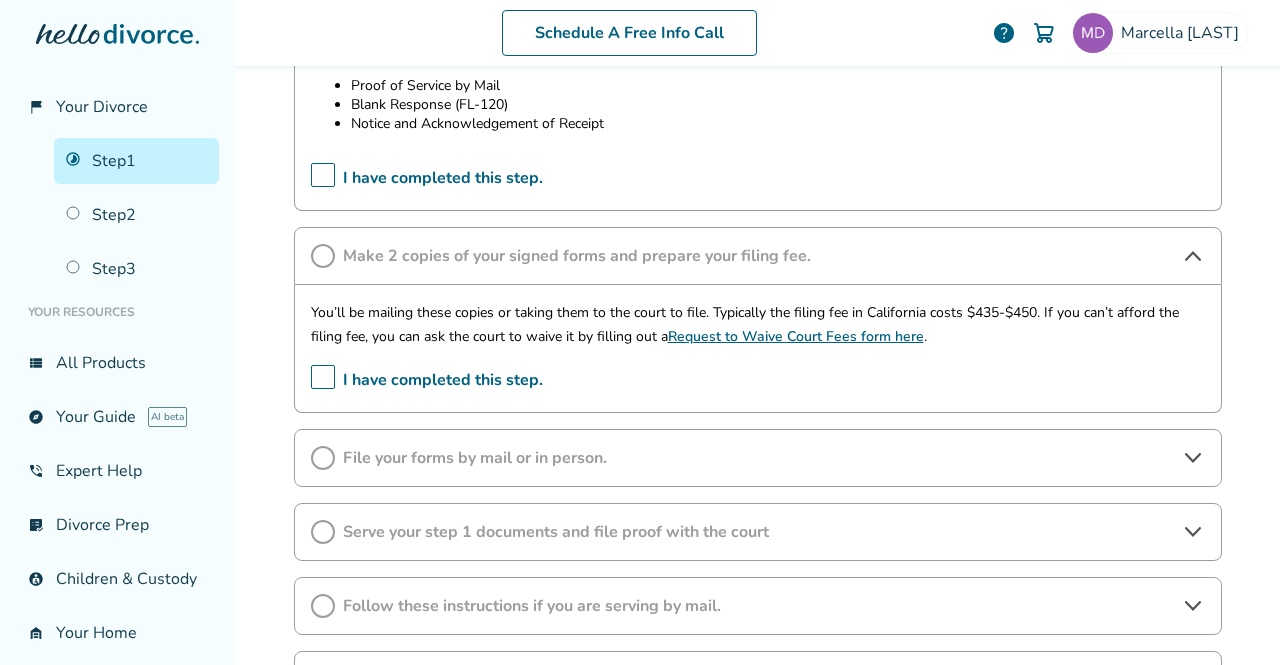 scroll, scrollTop: 686, scrollLeft: 0, axis: vertical 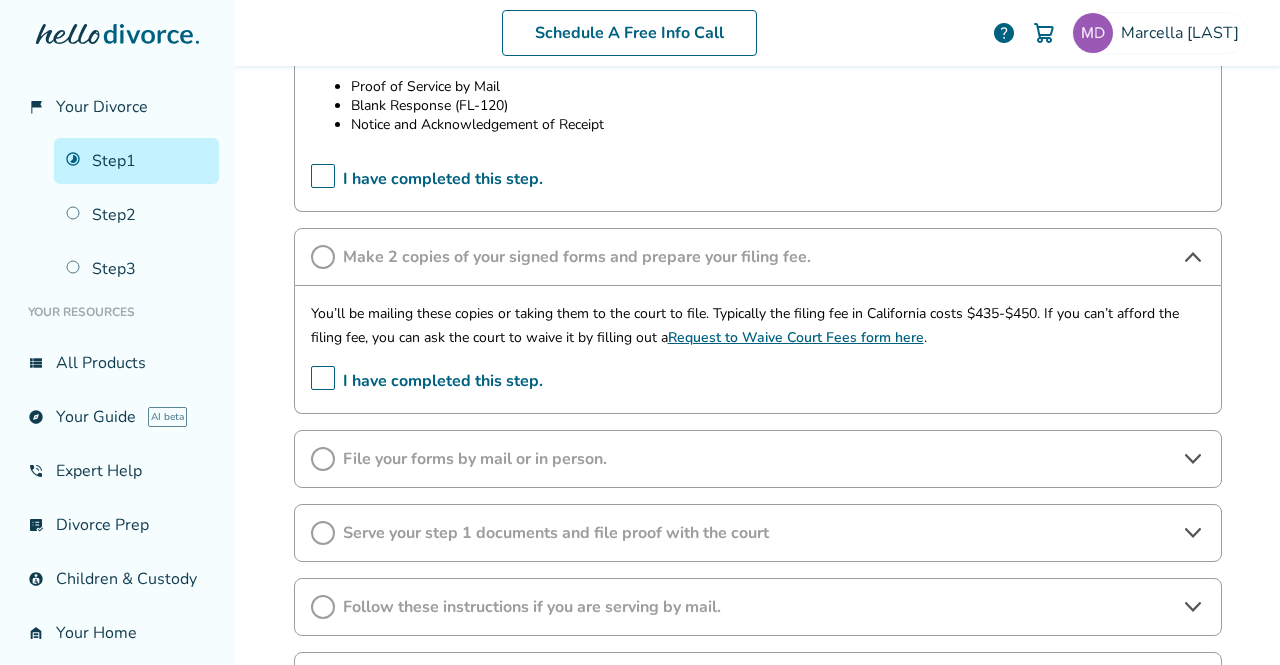 click on "File your forms by mail or in person." at bounding box center [758, 459] 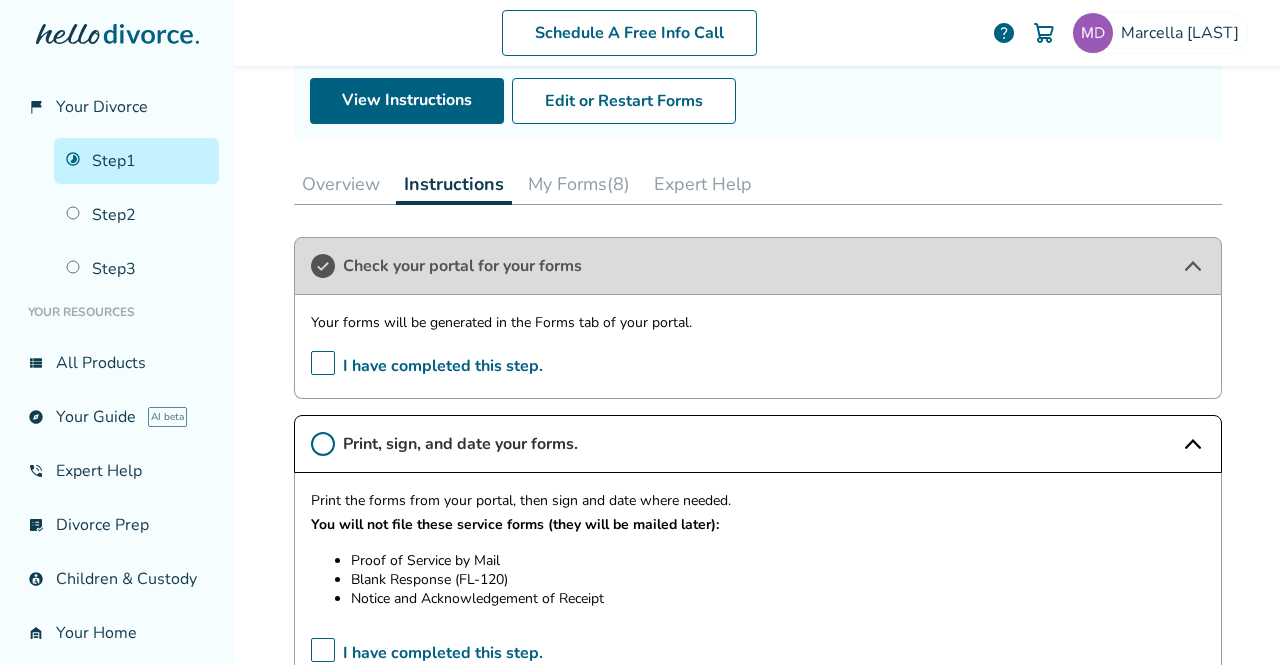 scroll, scrollTop: 199, scrollLeft: 0, axis: vertical 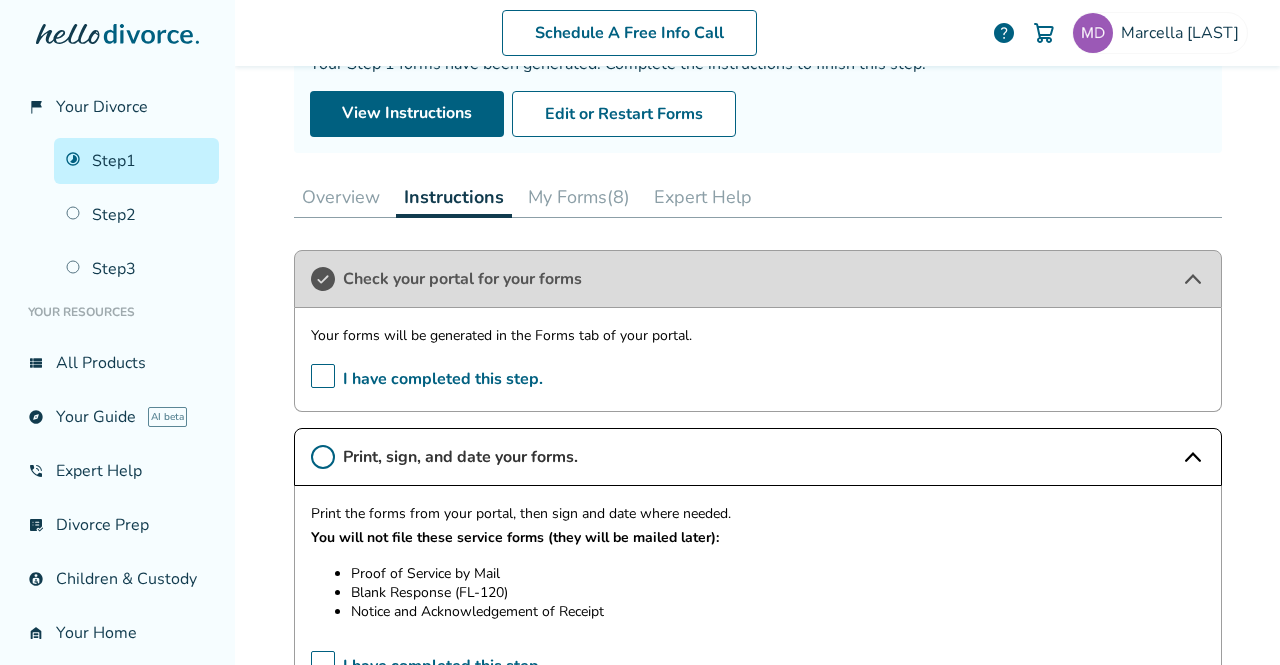click on "I have completed this step." at bounding box center (427, 379) 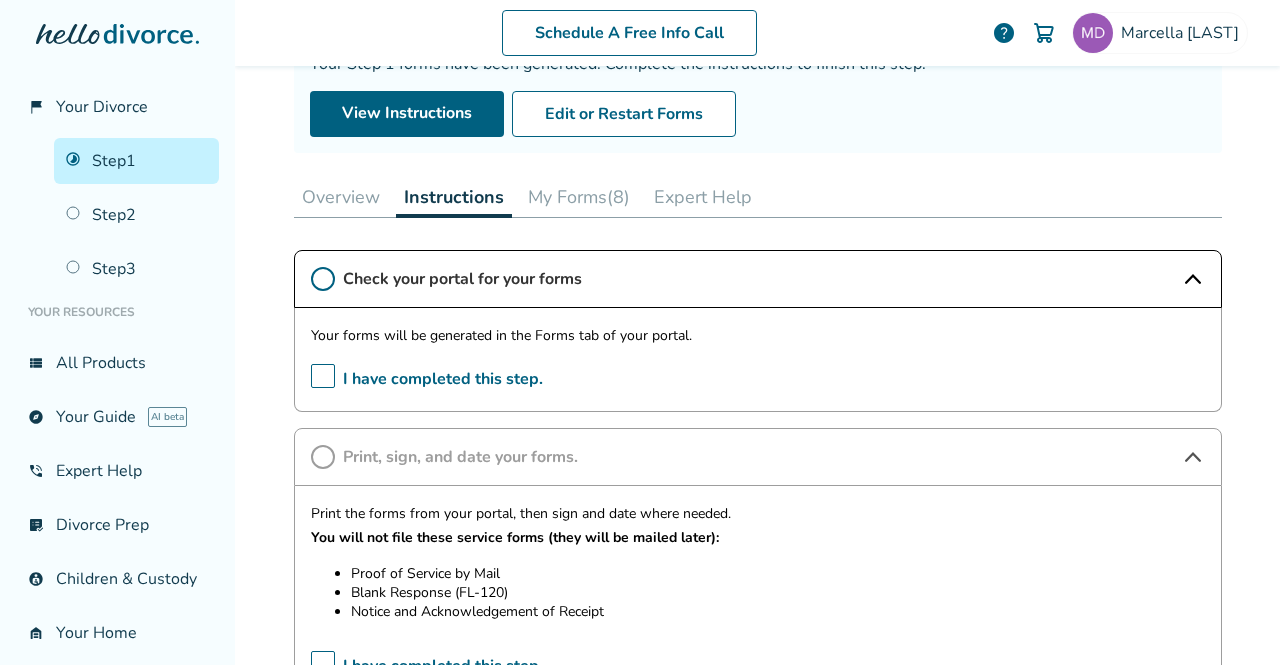 click on "I have completed this step." at bounding box center (427, 379) 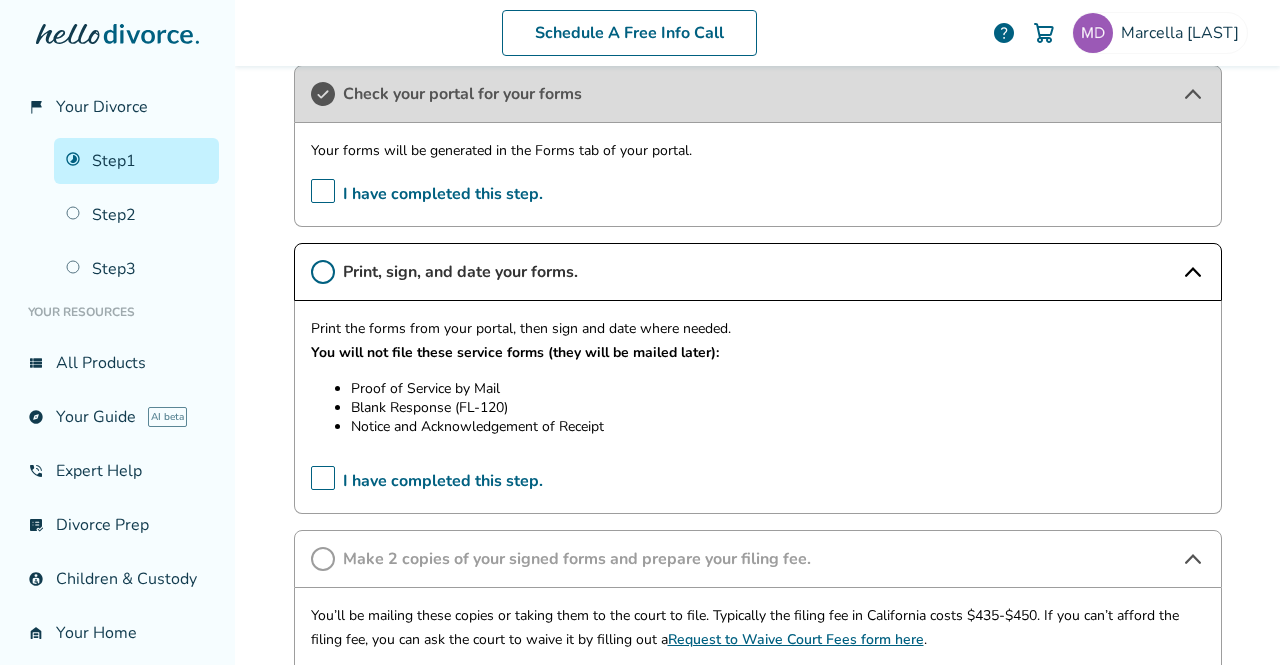 scroll, scrollTop: 387, scrollLeft: 0, axis: vertical 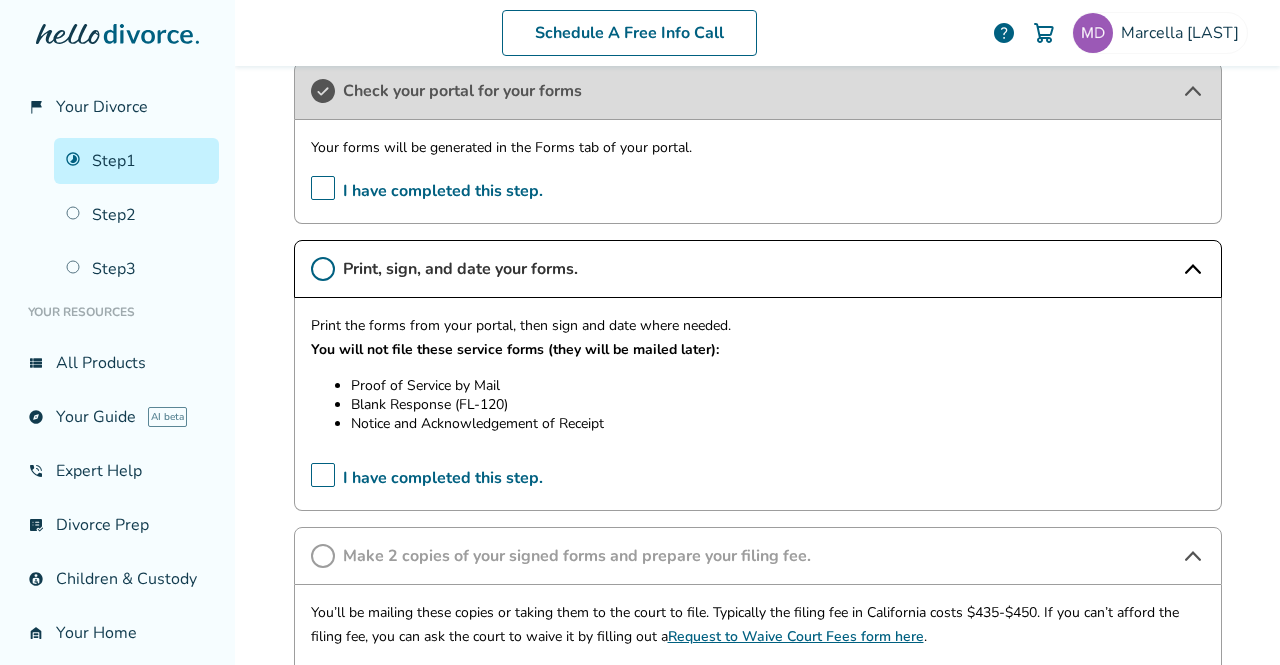 click 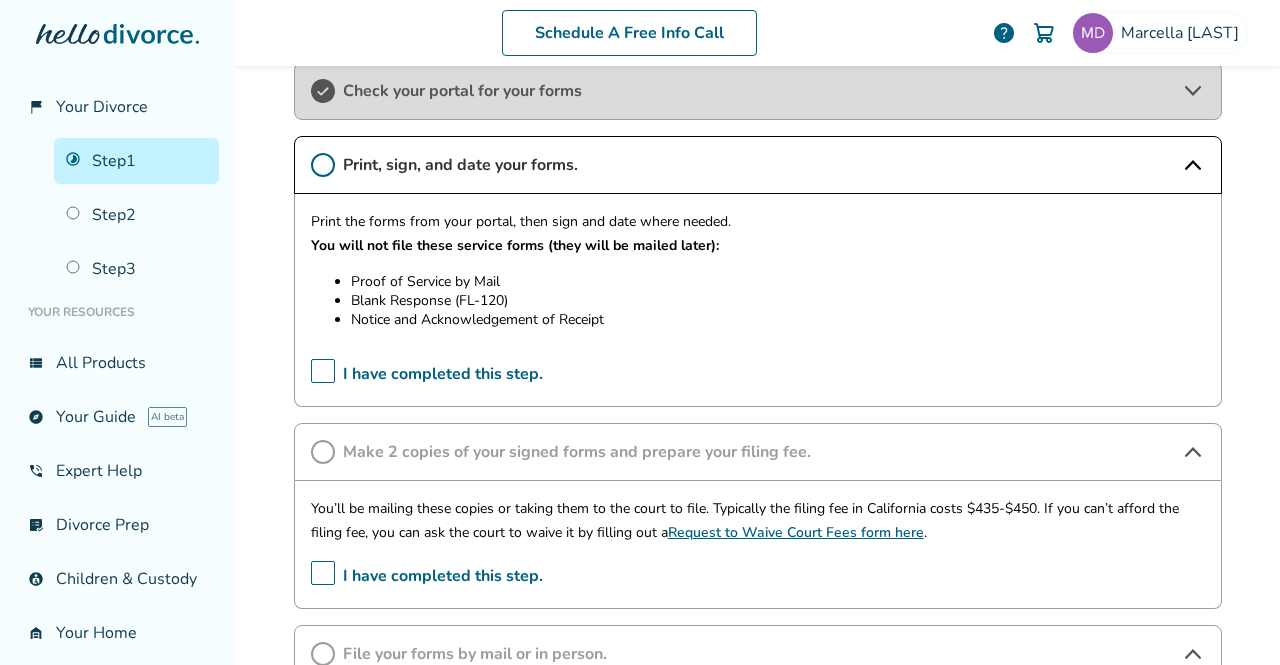 click on "I have completed this step." at bounding box center (427, 374) 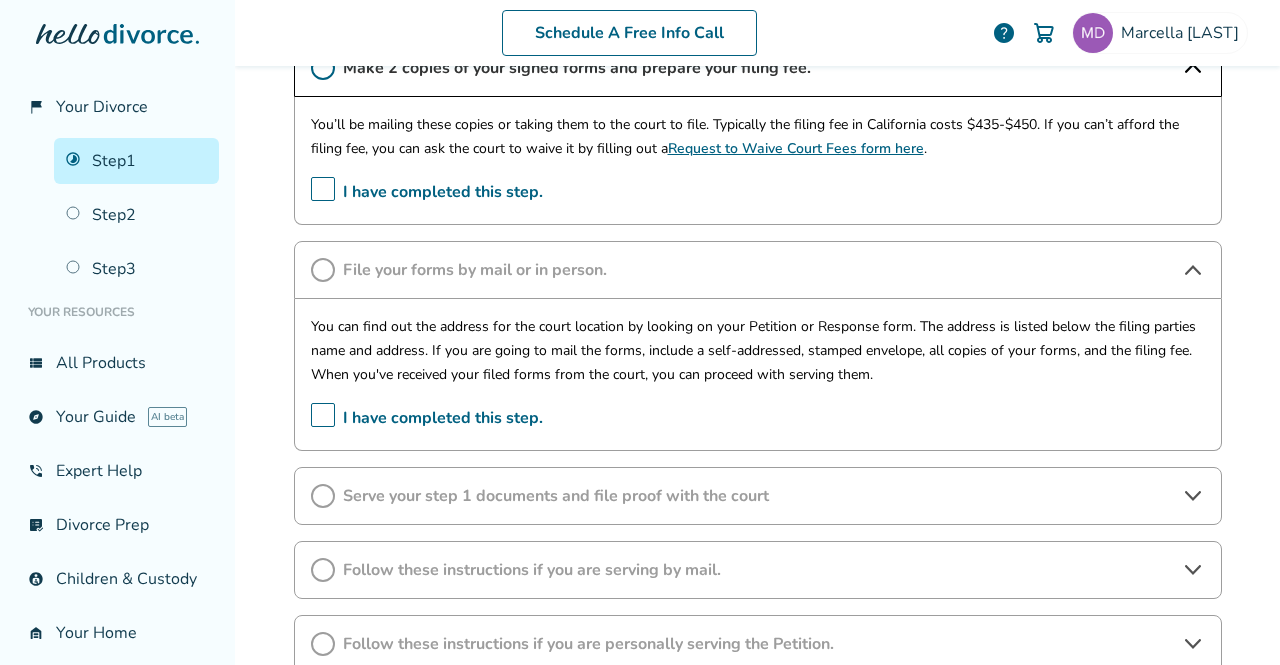 scroll, scrollTop: 774, scrollLeft: 0, axis: vertical 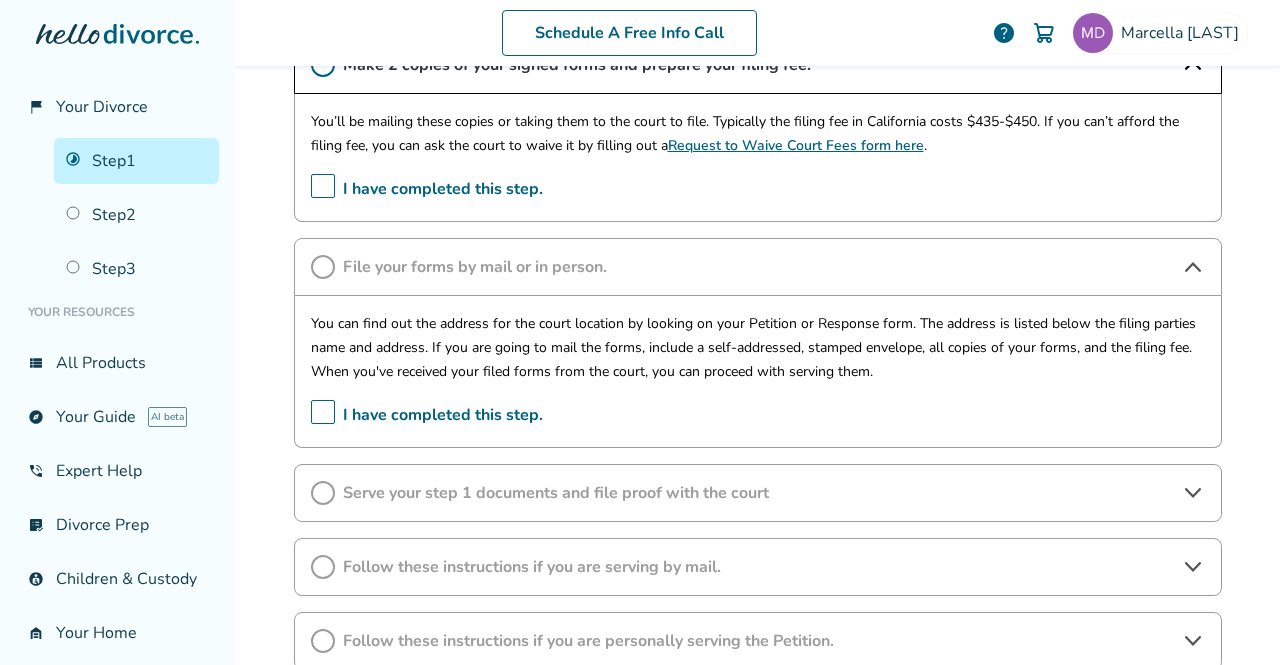 click on "Serve your step 1 documents and file proof with the court" at bounding box center [758, 493] 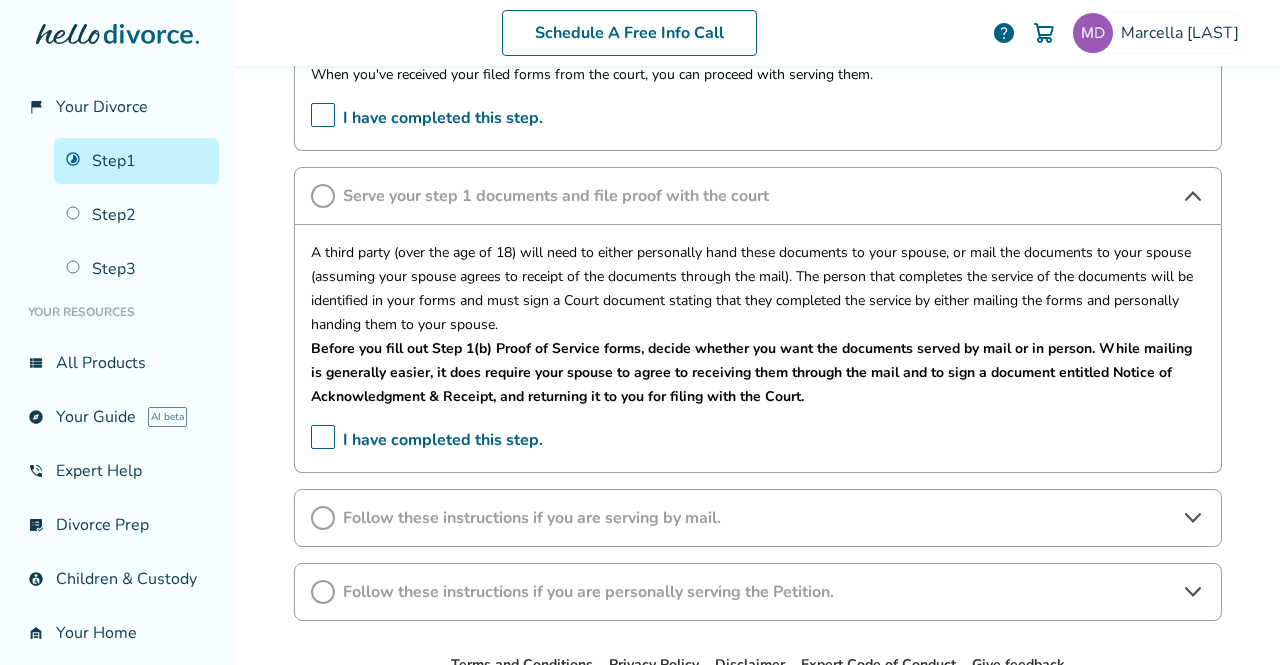 scroll, scrollTop: 1070, scrollLeft: 0, axis: vertical 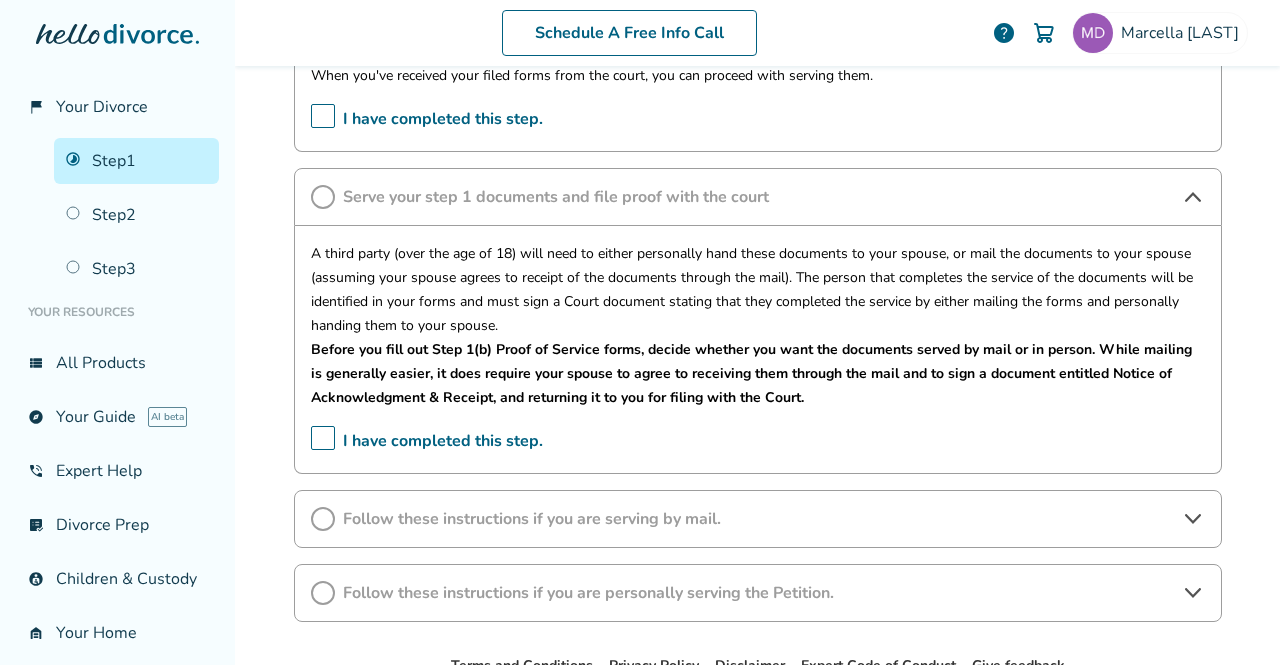 click on "Follow these instructions if you are serving by mail." at bounding box center (758, 519) 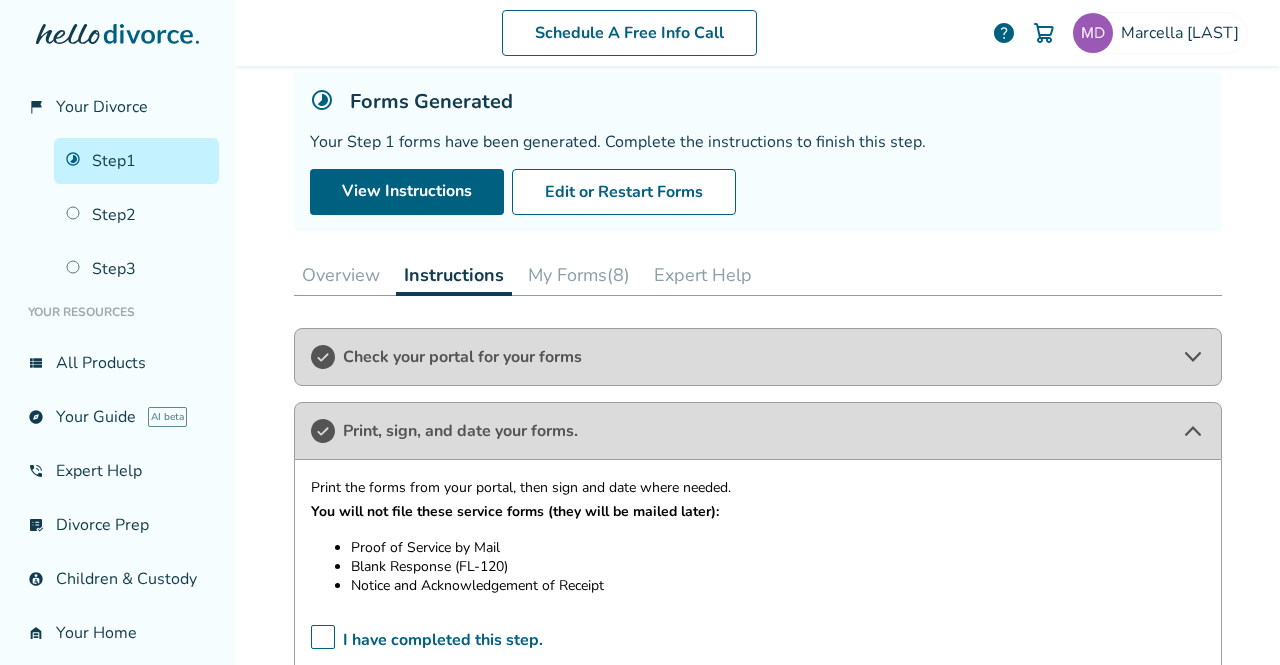 scroll, scrollTop: 120, scrollLeft: 0, axis: vertical 